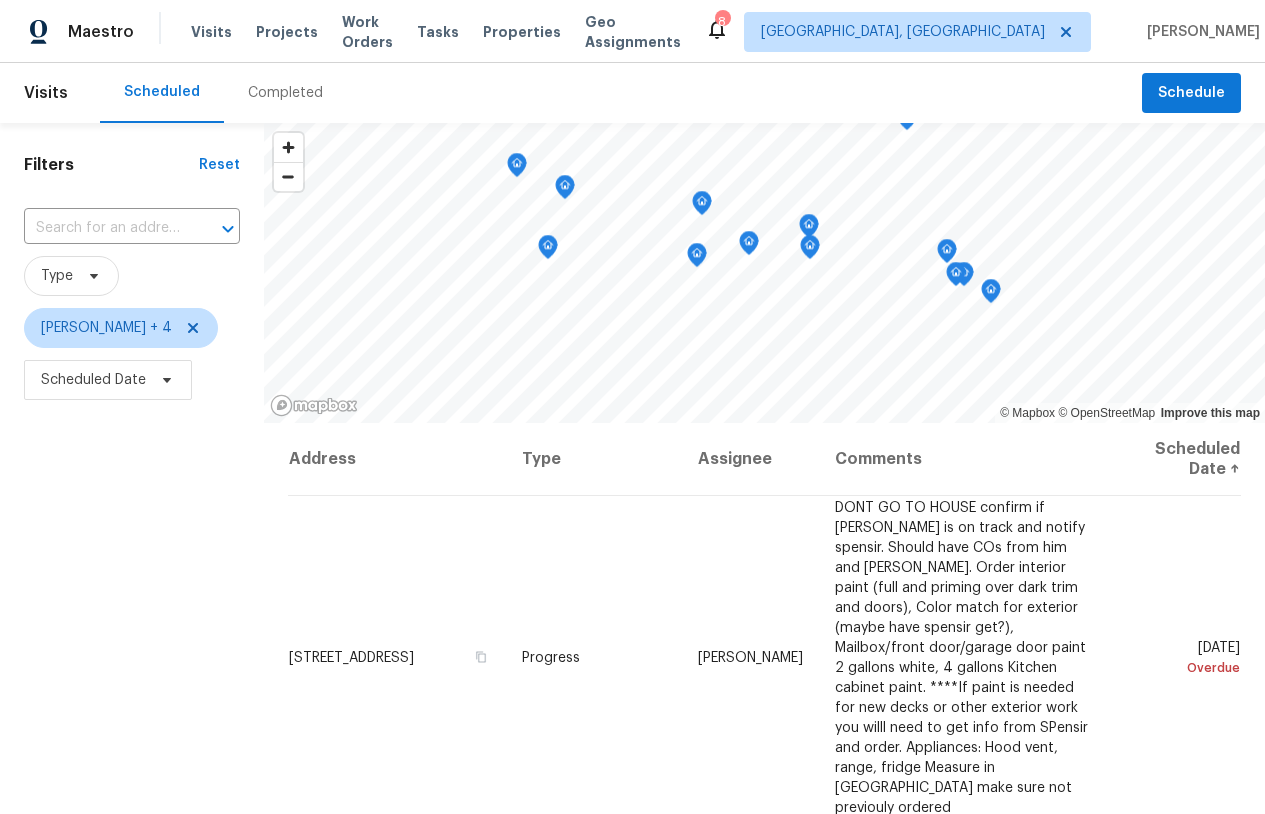 scroll, scrollTop: 0, scrollLeft: 0, axis: both 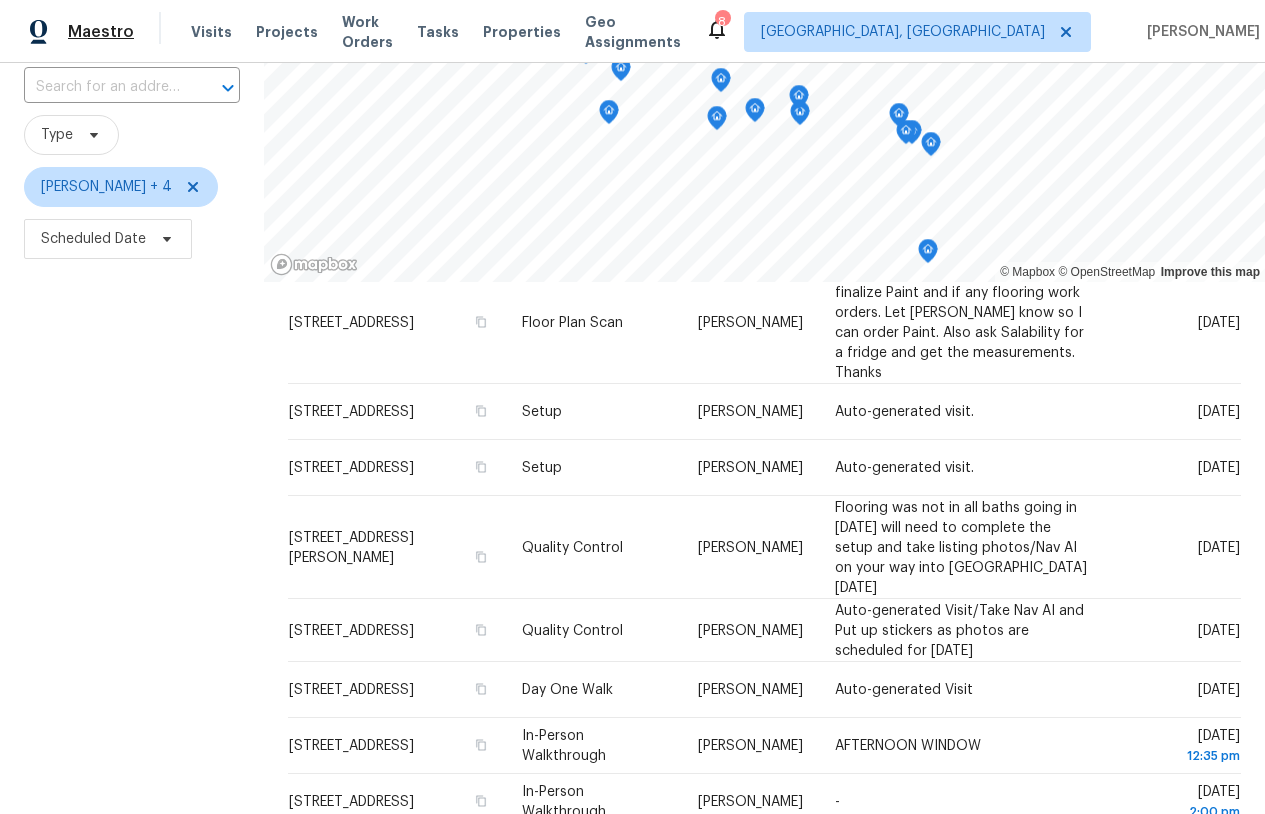 click on "Maestro" at bounding box center [101, 32] 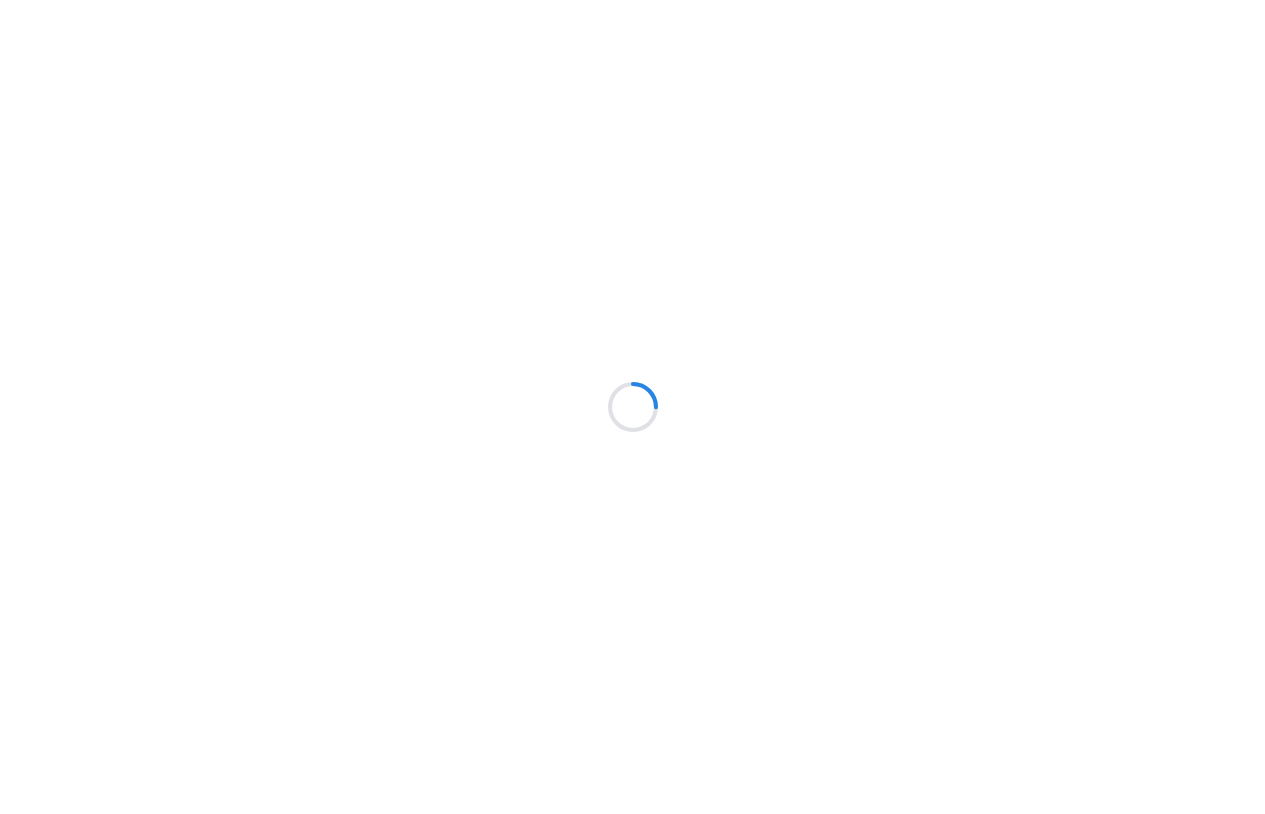 scroll, scrollTop: 0, scrollLeft: 0, axis: both 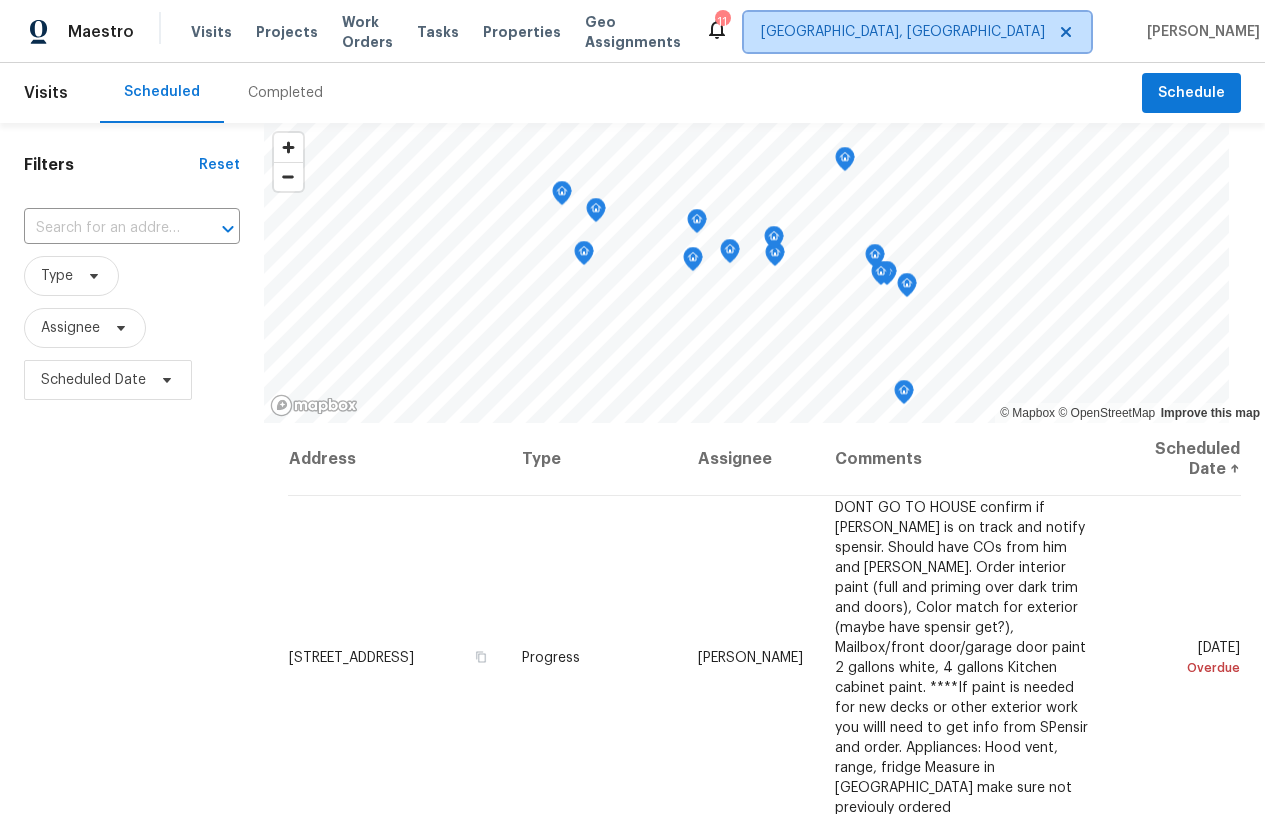 click on "[GEOGRAPHIC_DATA], [GEOGRAPHIC_DATA]" at bounding box center (903, 32) 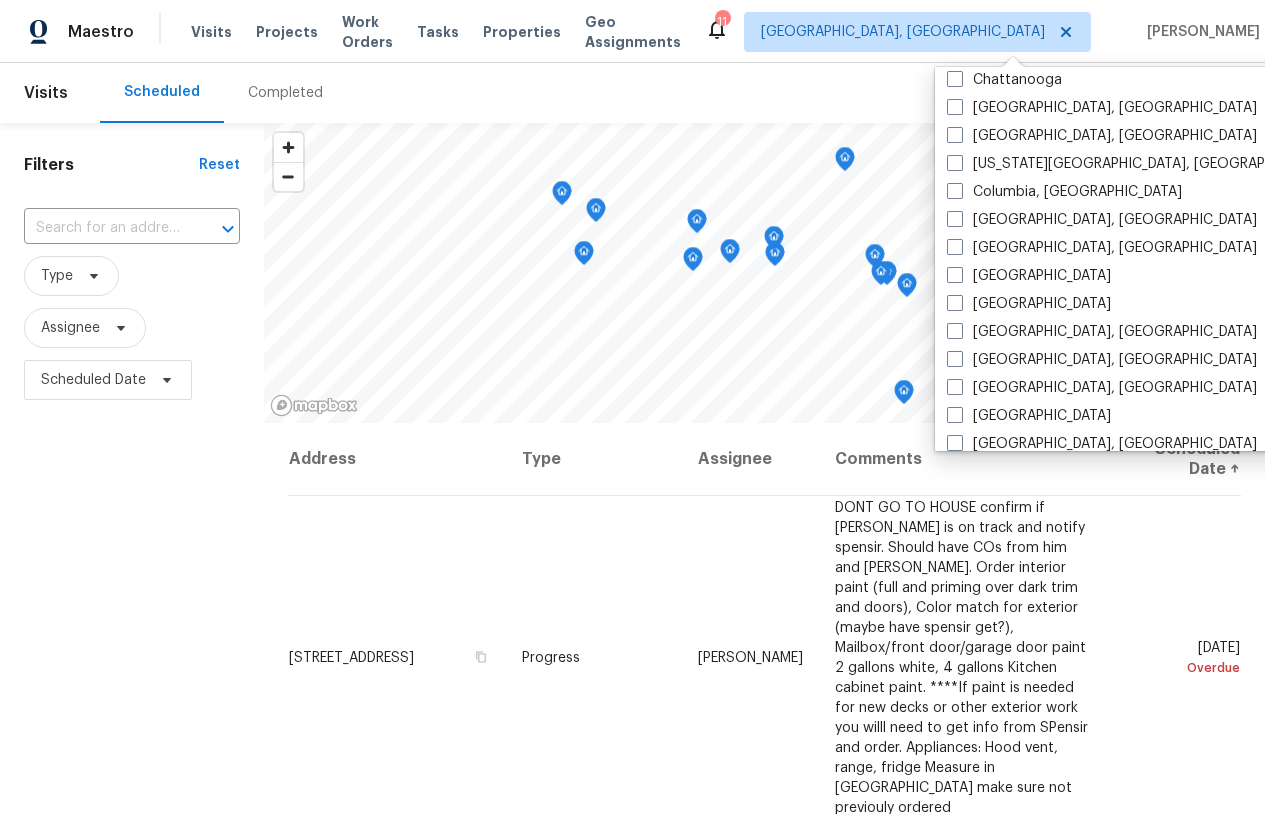 scroll, scrollTop: 346, scrollLeft: 0, axis: vertical 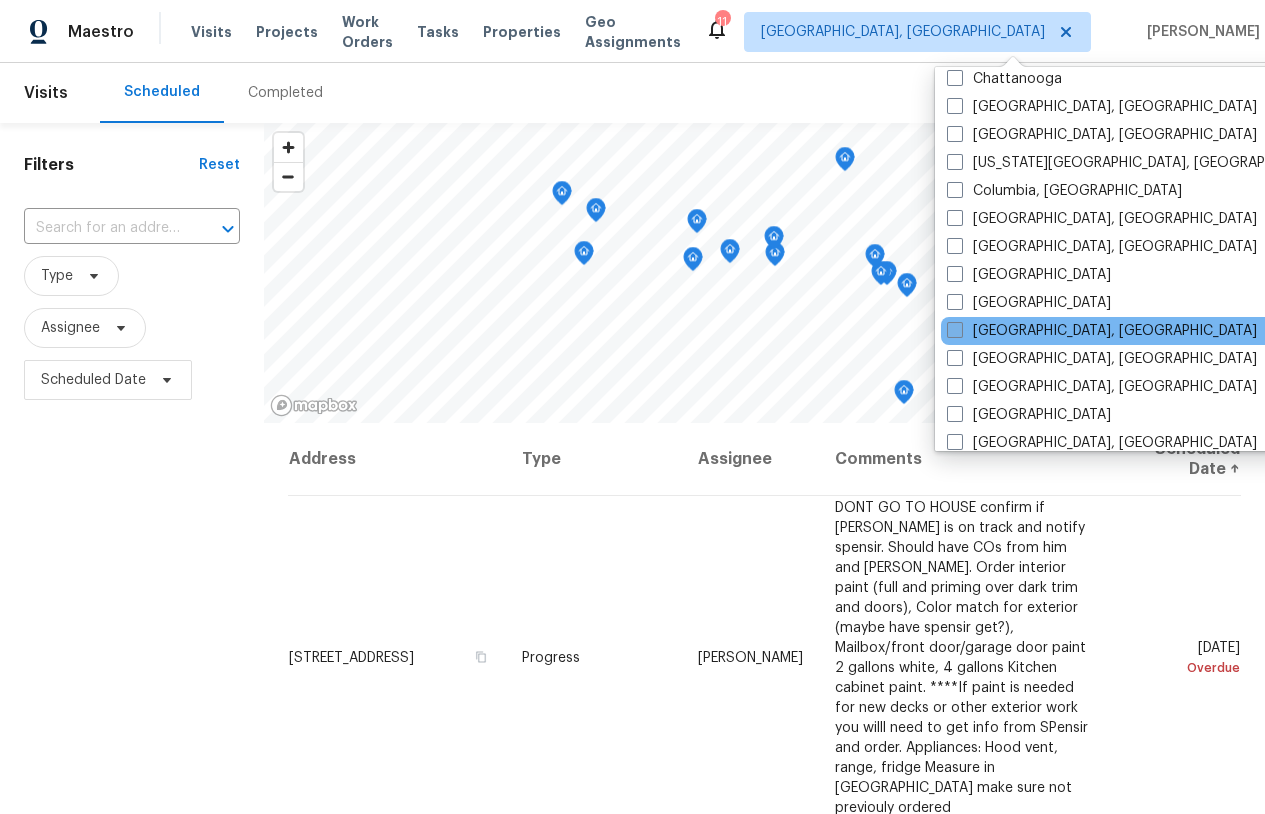 click on "Detroit, MI" at bounding box center [1102, 331] 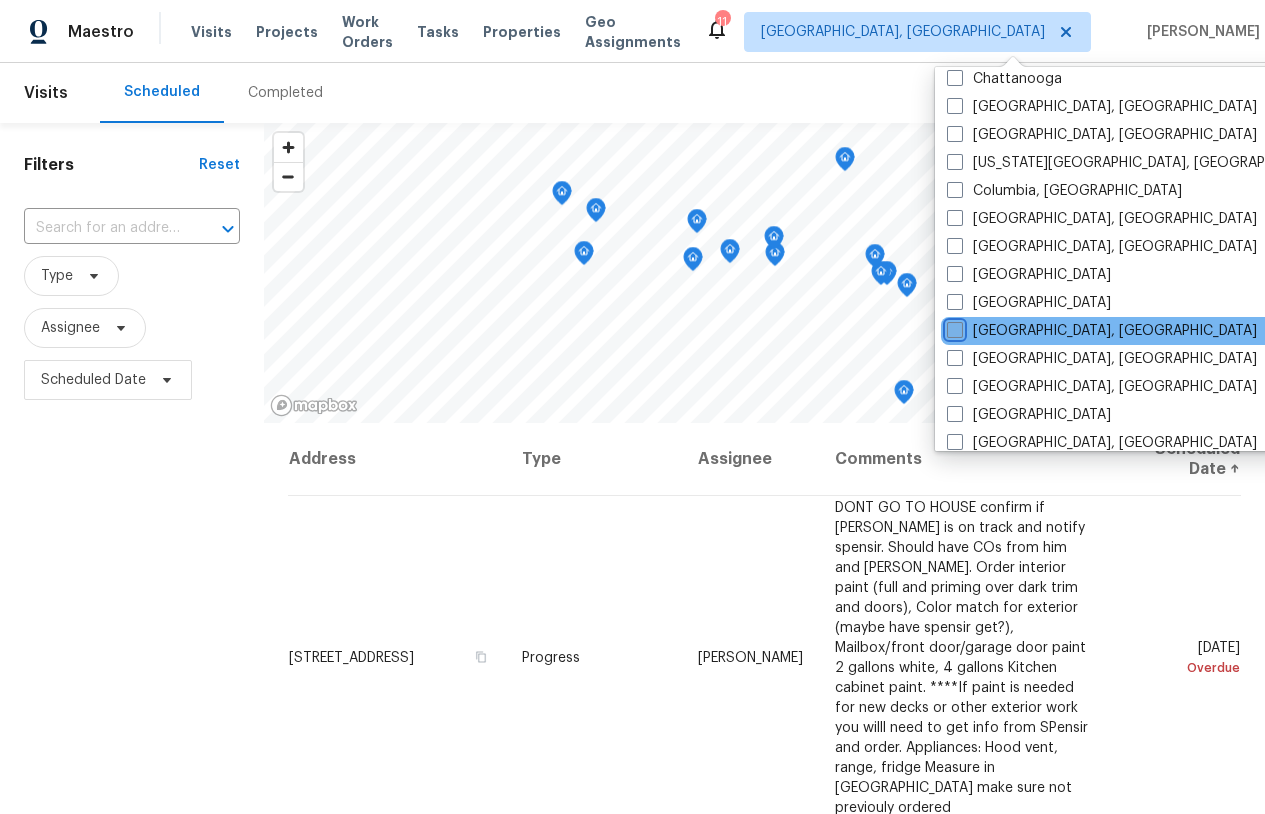 click on "Detroit, MI" at bounding box center (953, 327) 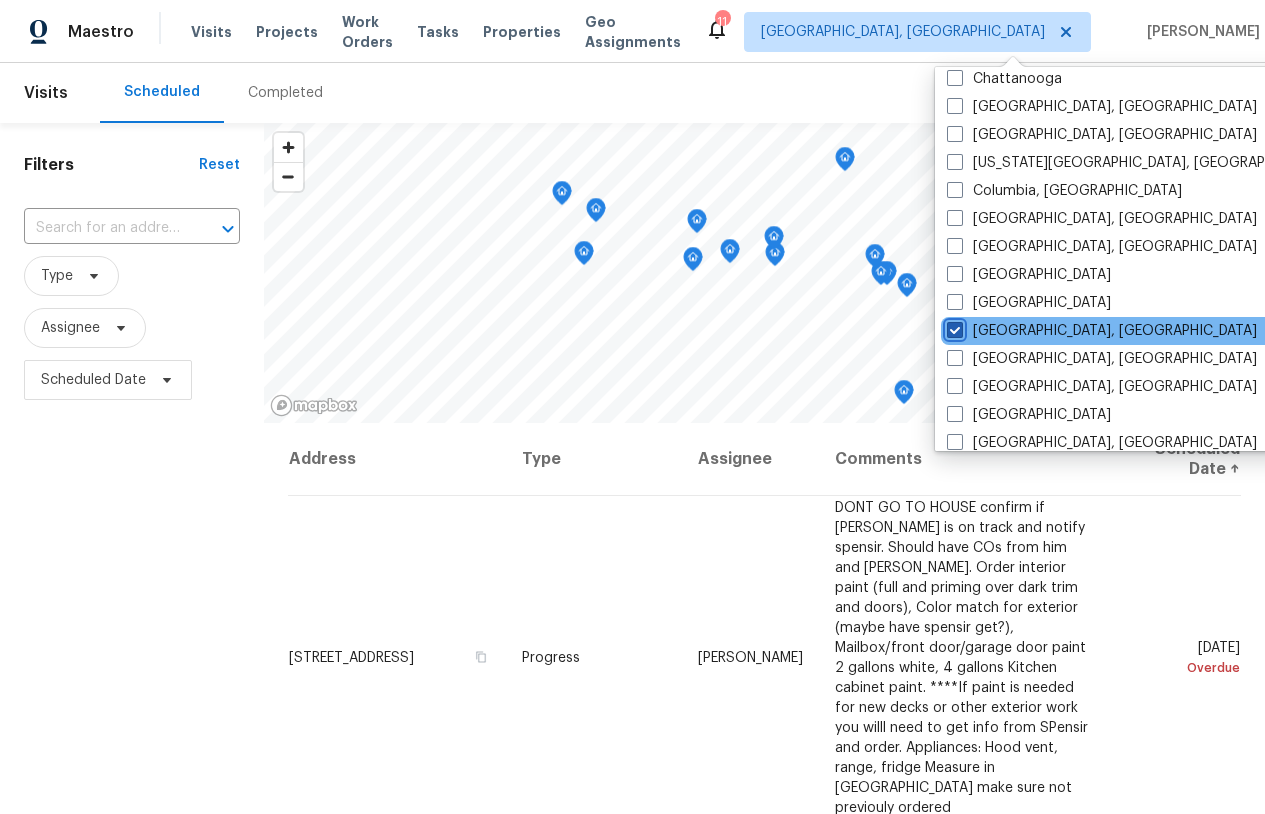 checkbox on "true" 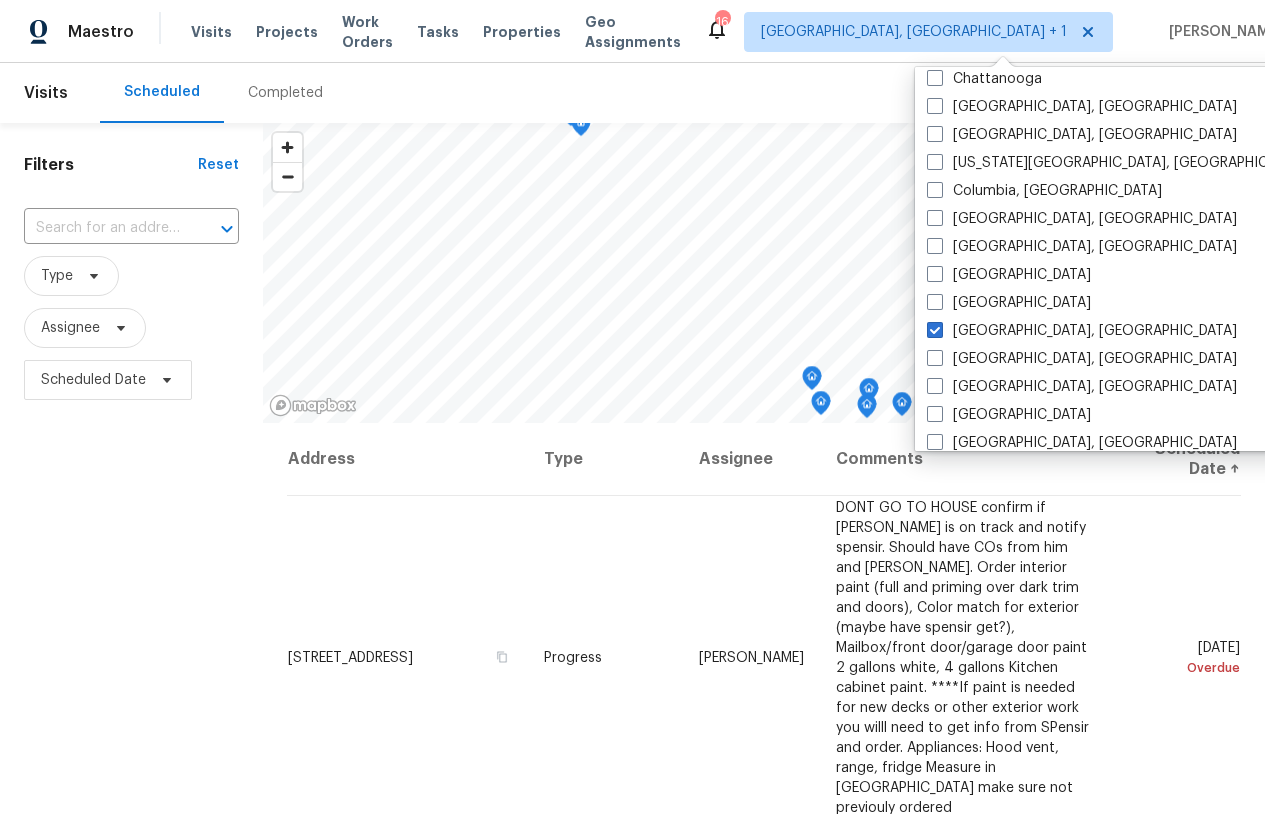 click on "Schedule" at bounding box center [1191, 93] 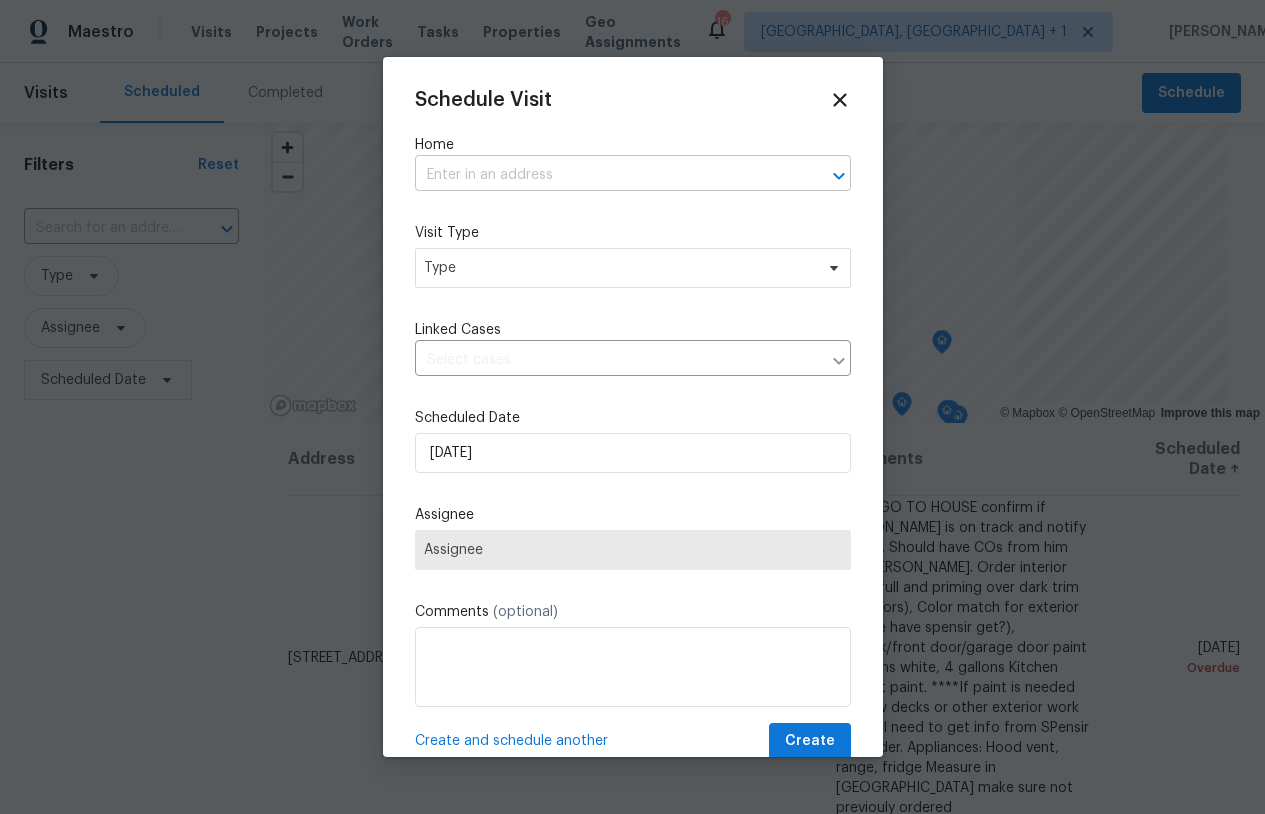 click at bounding box center [605, 175] 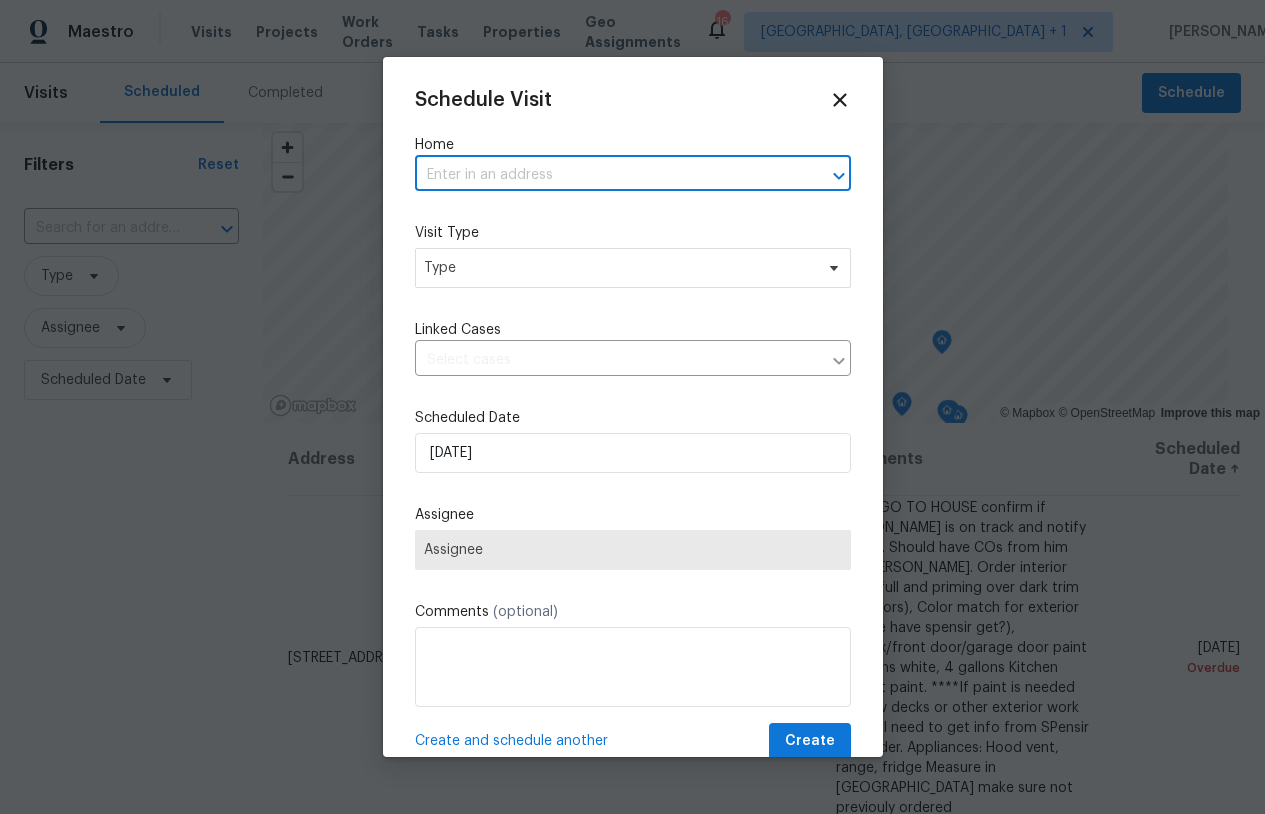 paste on "26842 Norfolk St, Inkster, MI 48141" 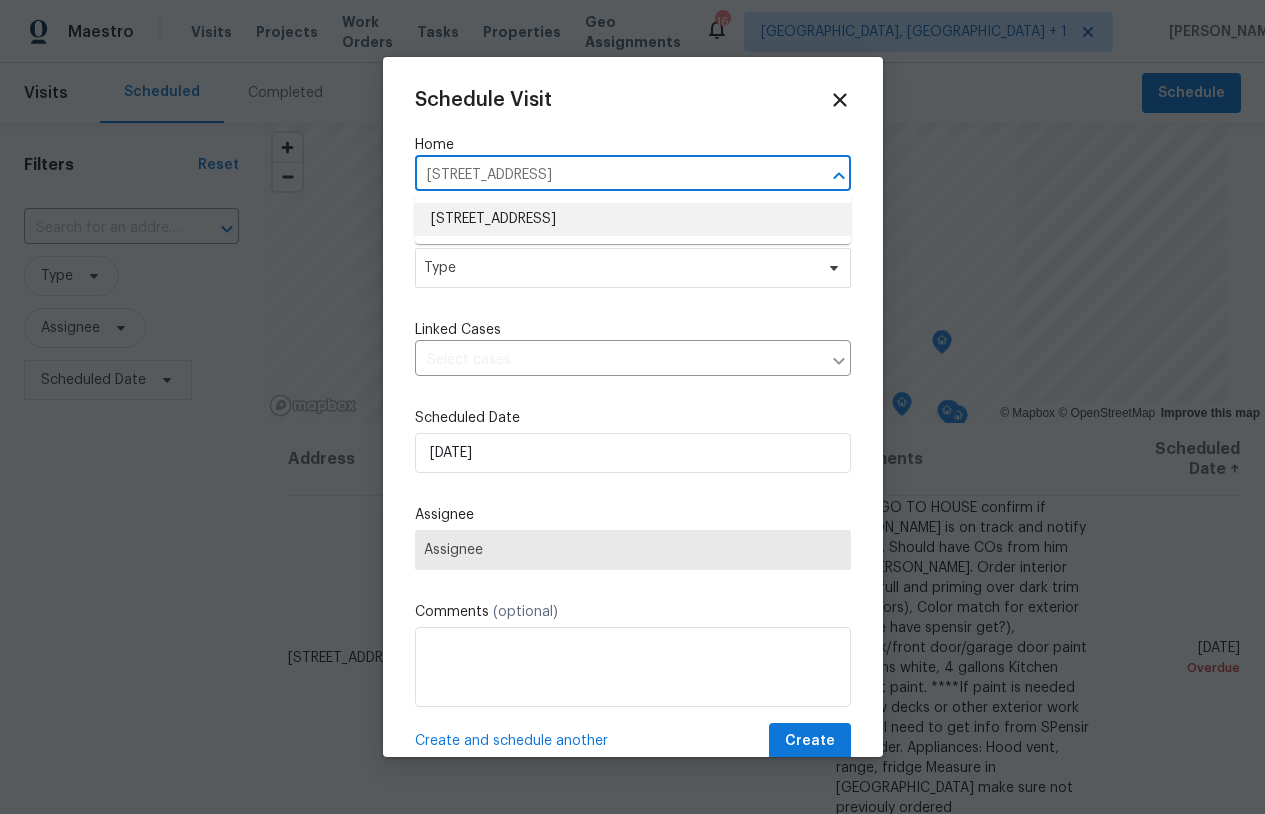 click on "26842 Norfolk St, Inkster, MI 48141" at bounding box center [633, 219] 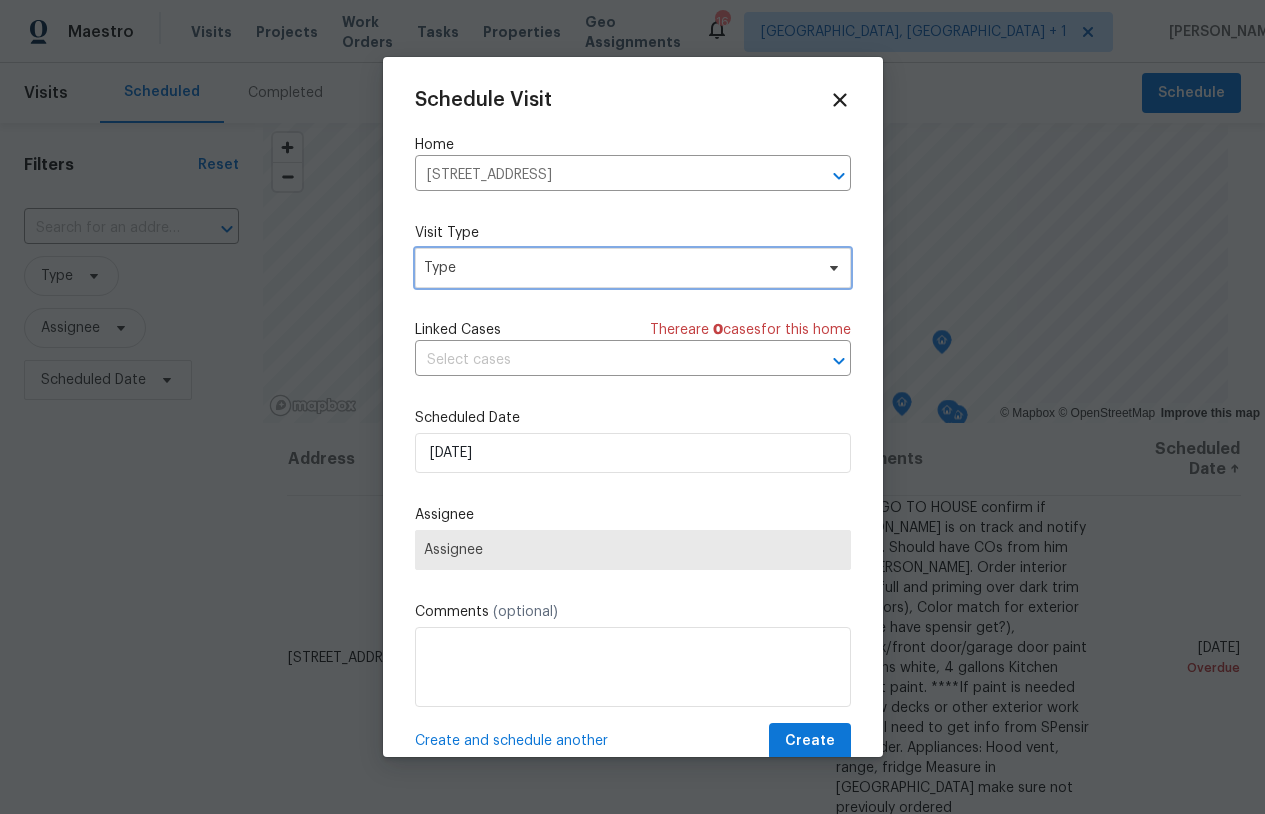 click on "Type" at bounding box center [633, 268] 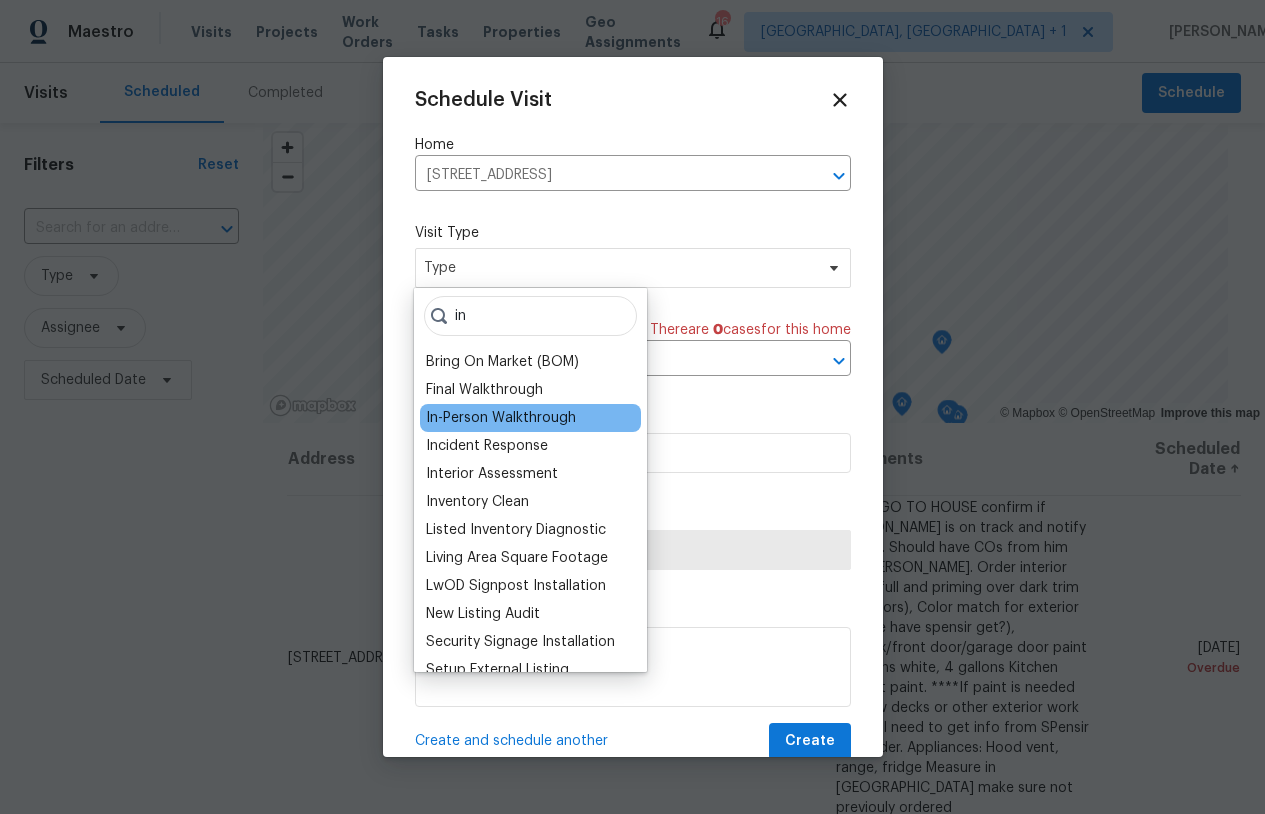 type on "in" 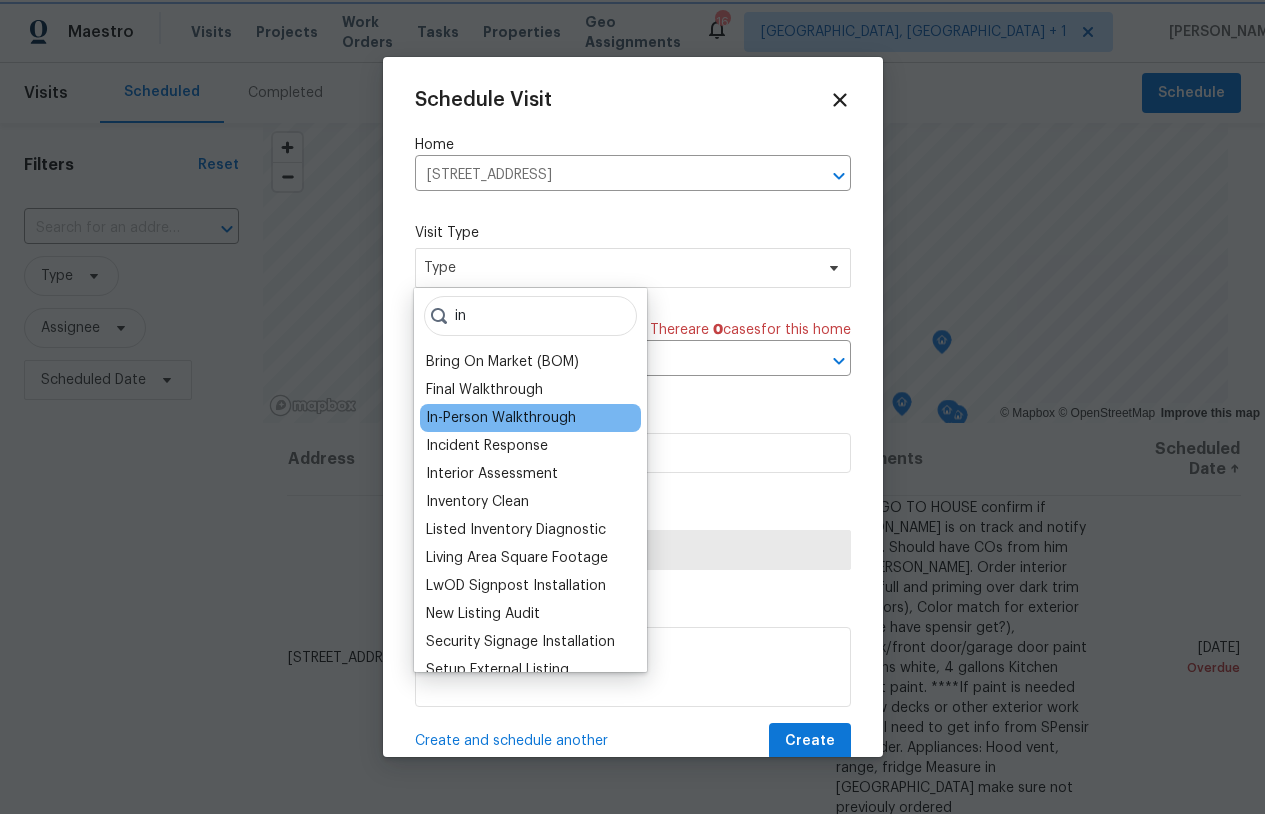 type on "07/20/2025 9:37 pm" 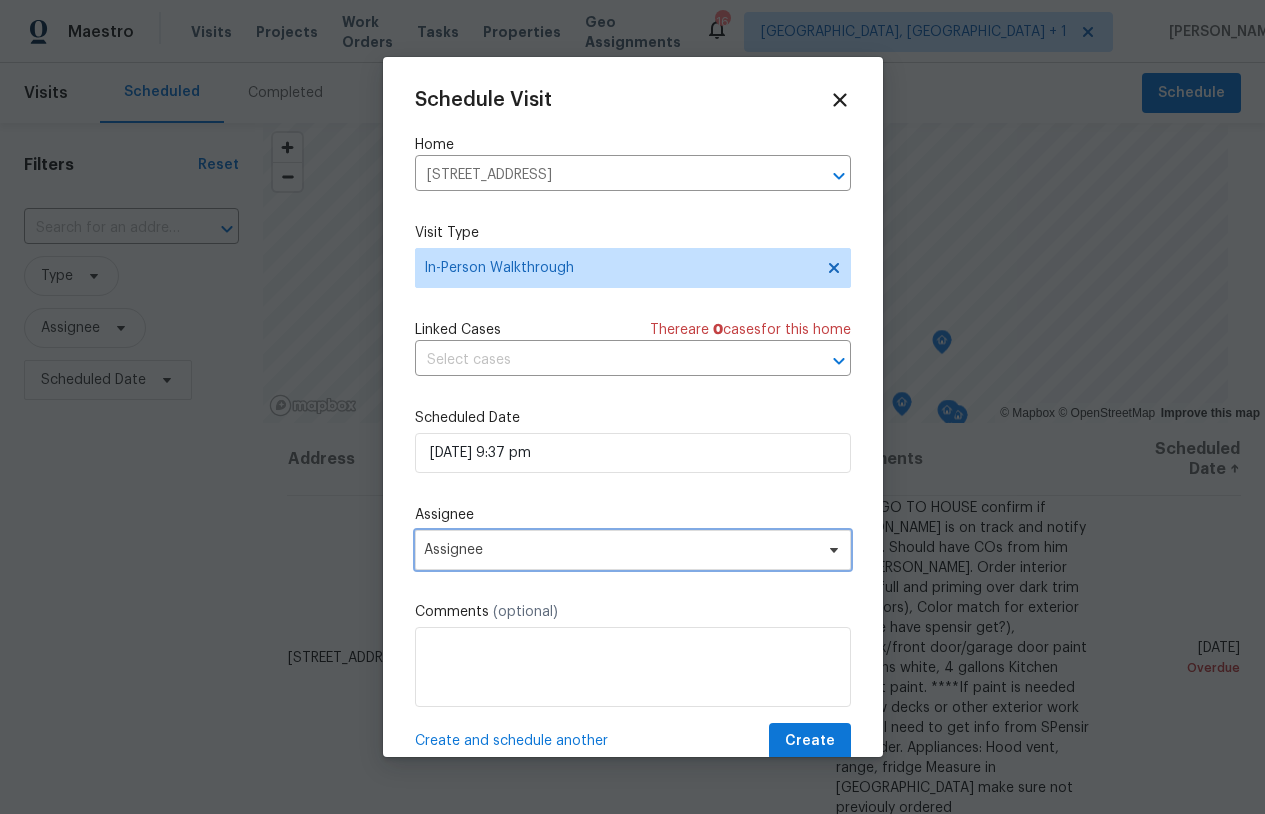 click on "Assignee" at bounding box center (620, 550) 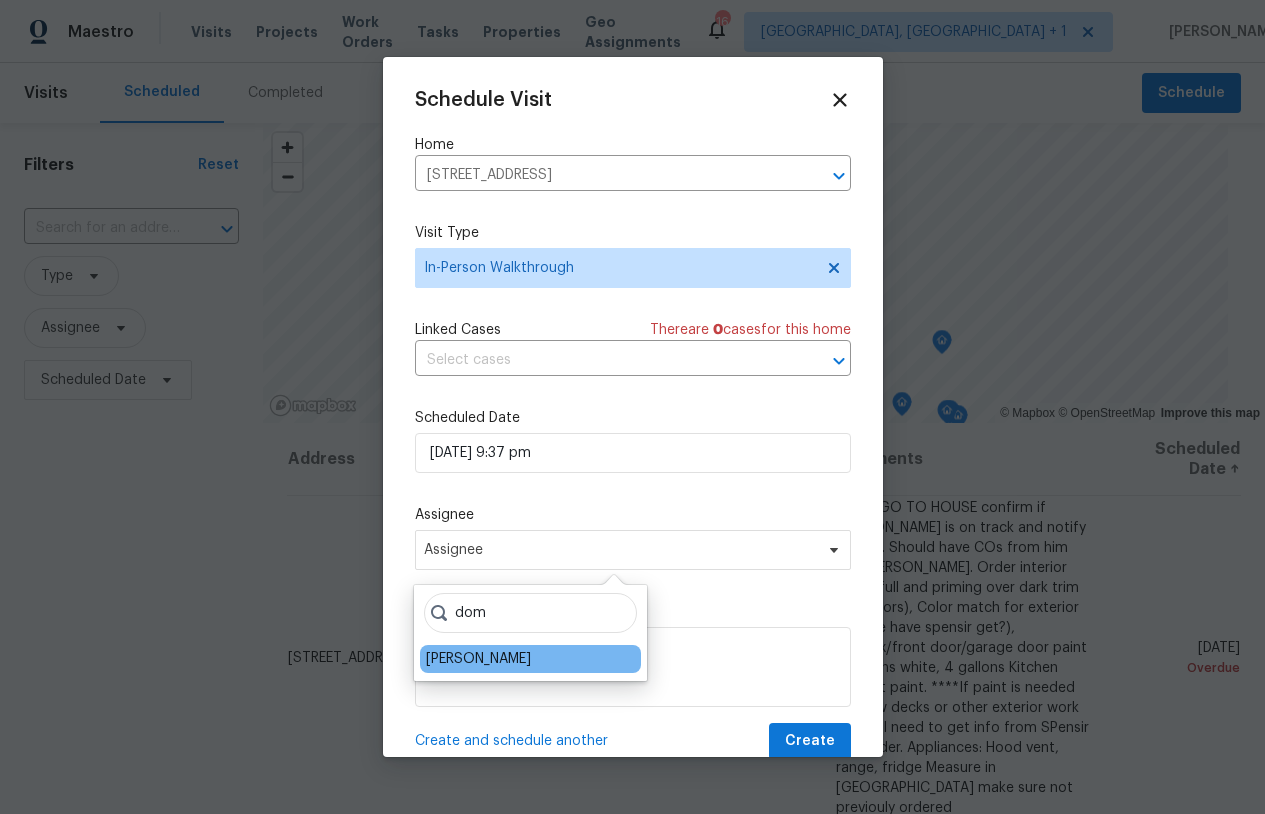 type on "dom" 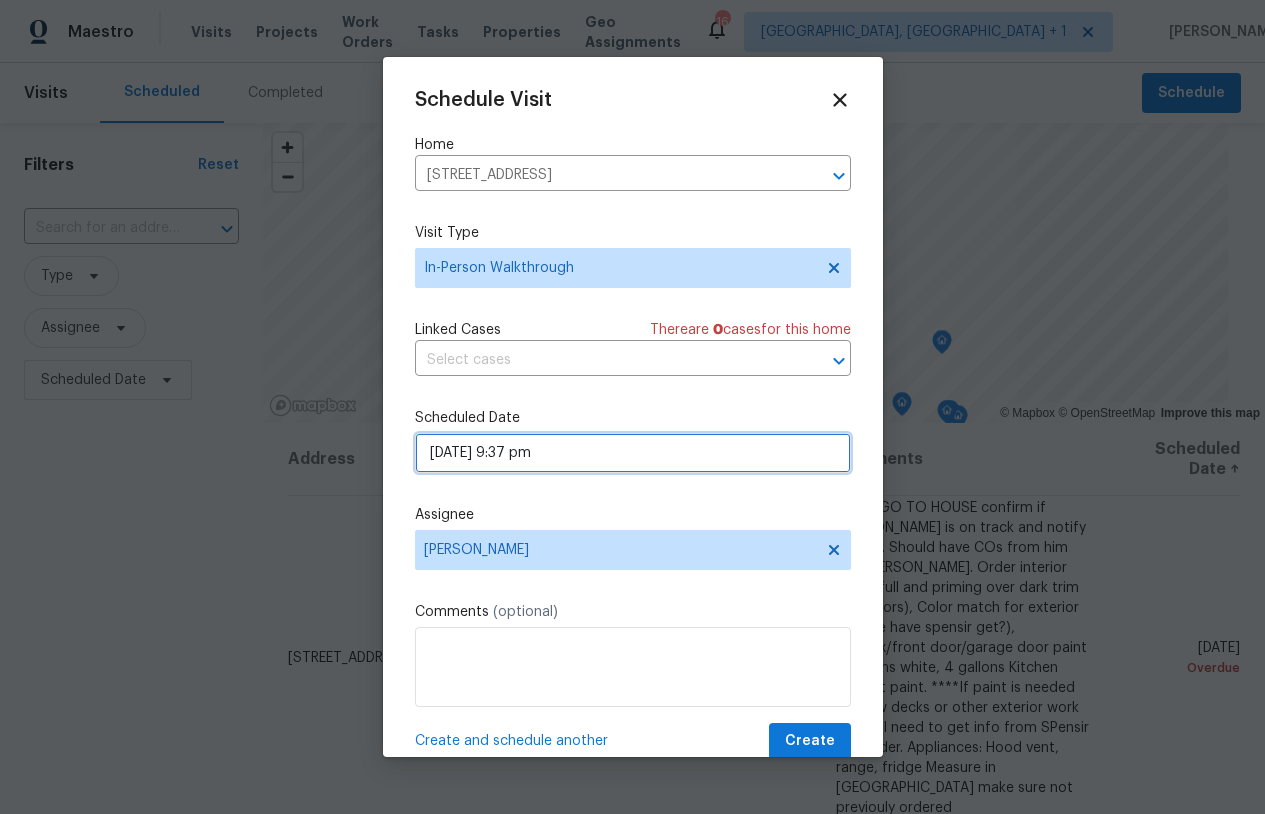 click on "07/20/2025 9:37 pm" at bounding box center (633, 453) 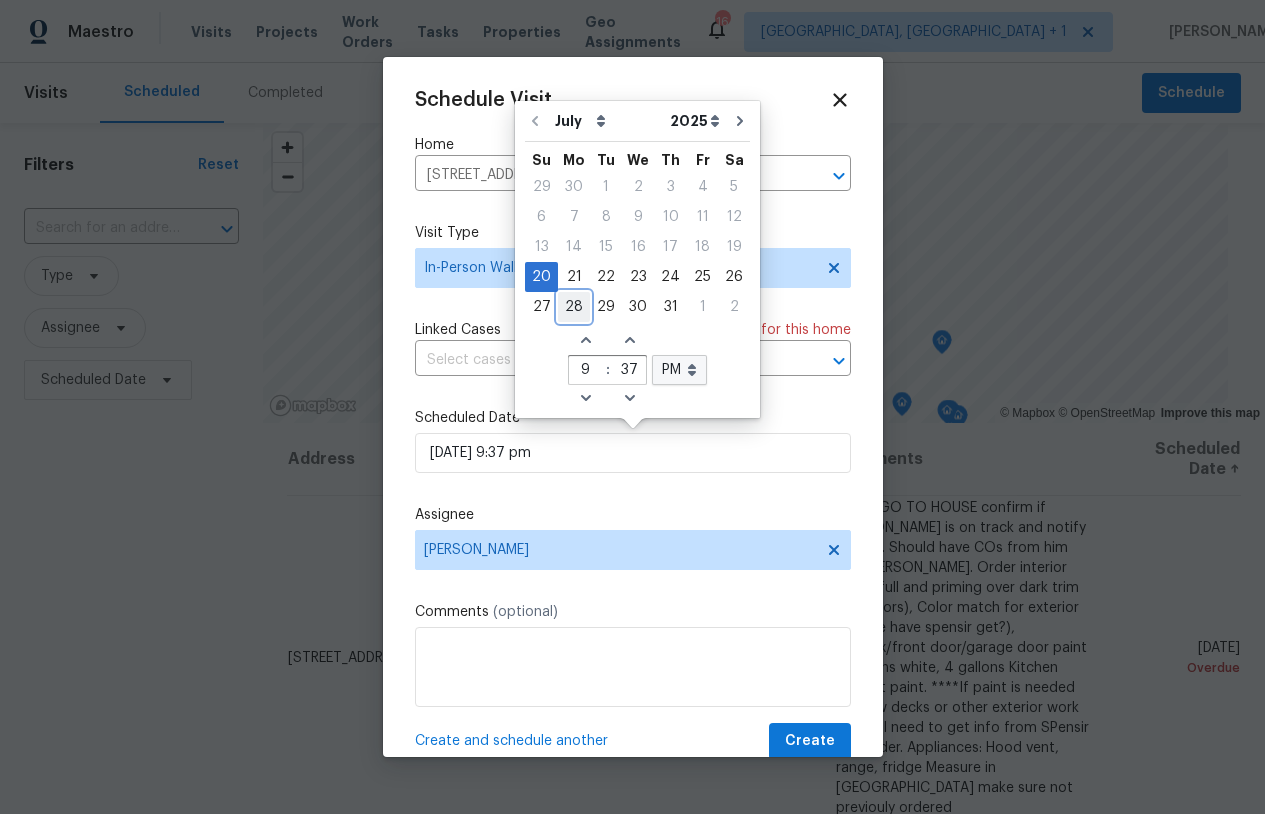 click on "28" at bounding box center [574, 307] 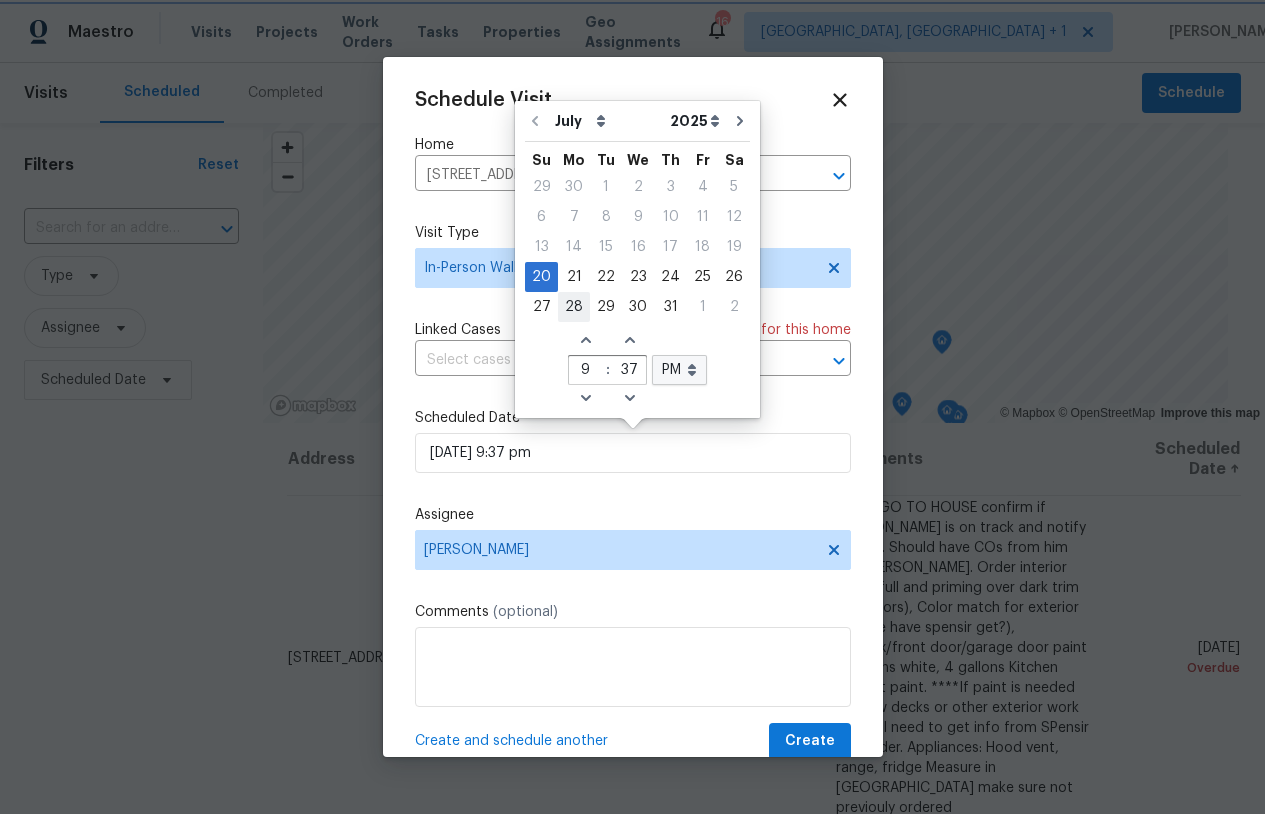 type on "07/28/2025 9:37 pm" 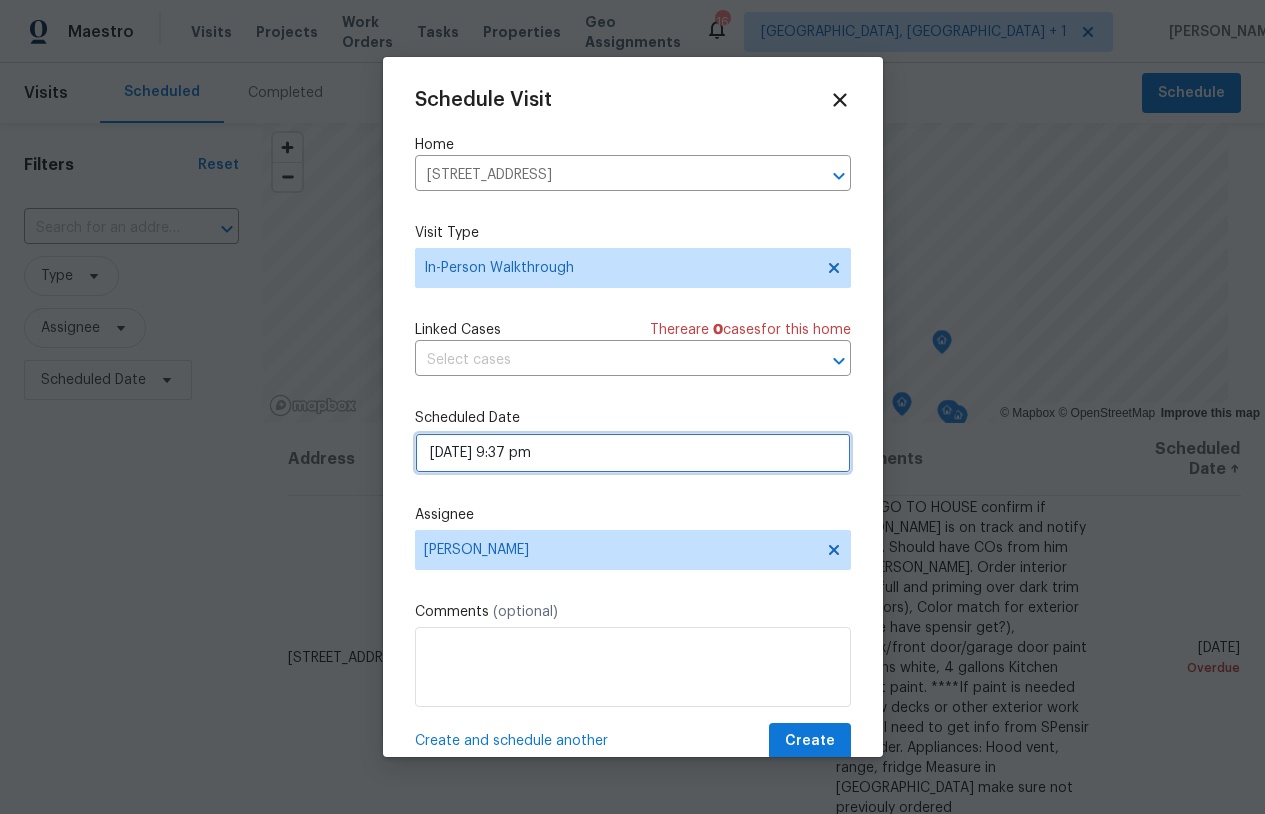 select on "pm" 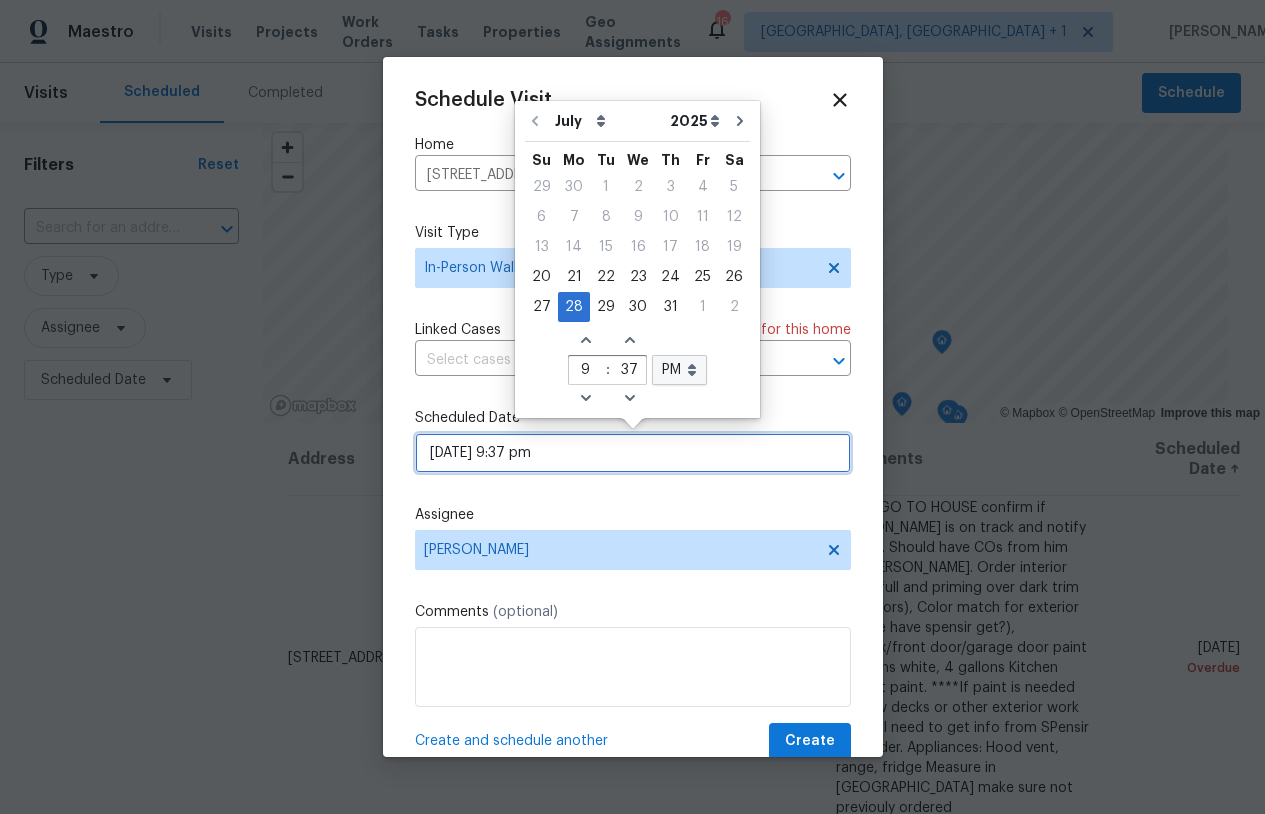 click on "07/28/2025 9:37 pm" at bounding box center (633, 453) 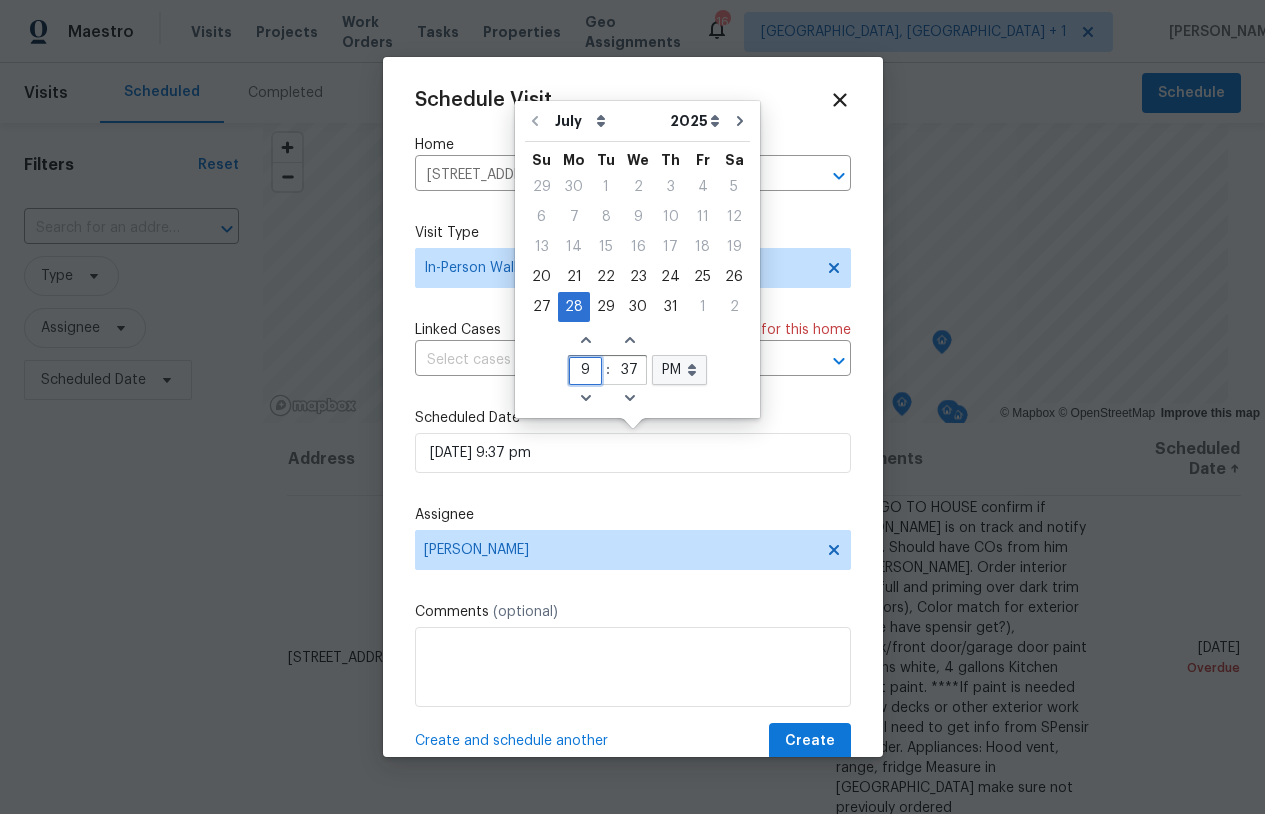 drag, startPoint x: 581, startPoint y: 373, endPoint x: 551, endPoint y: 375, distance: 30.066593 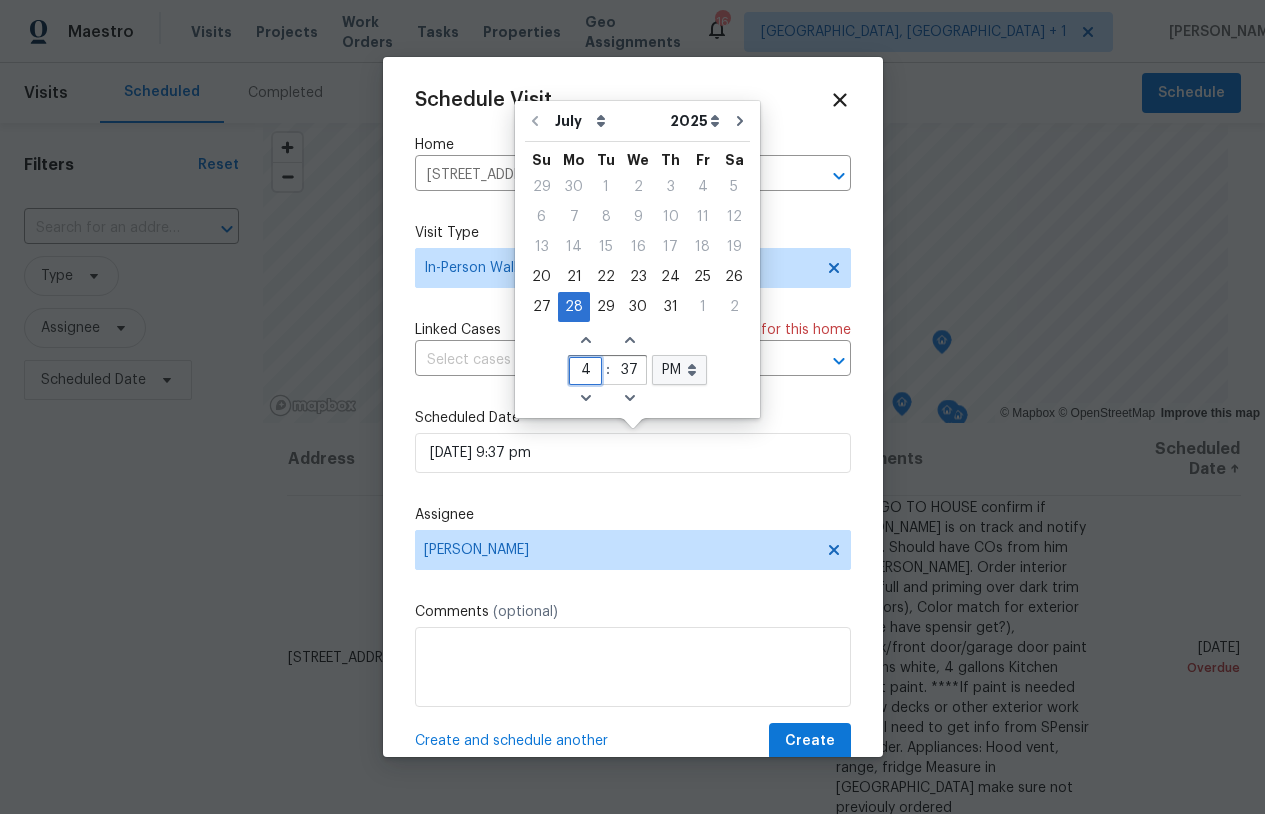 type on "4" 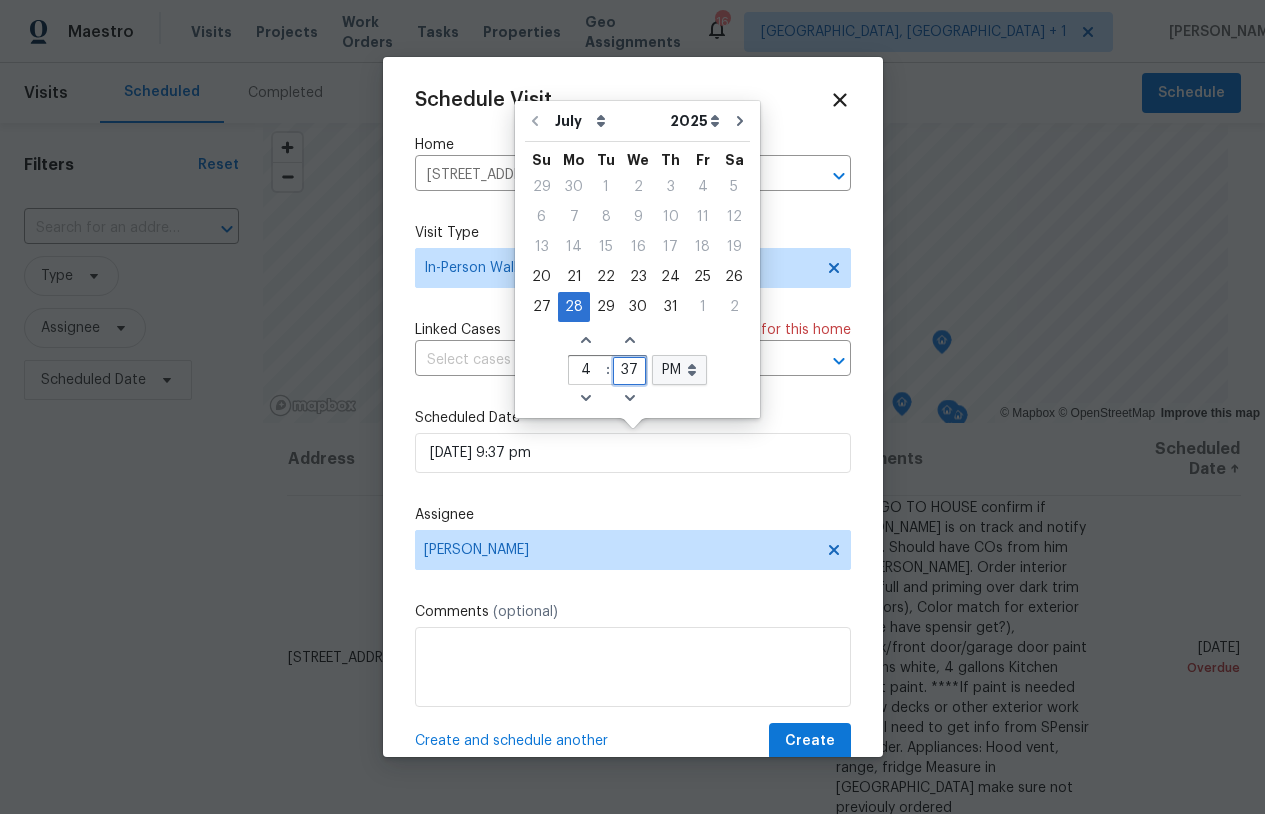 type on "07/28/2025 4:37 pm" 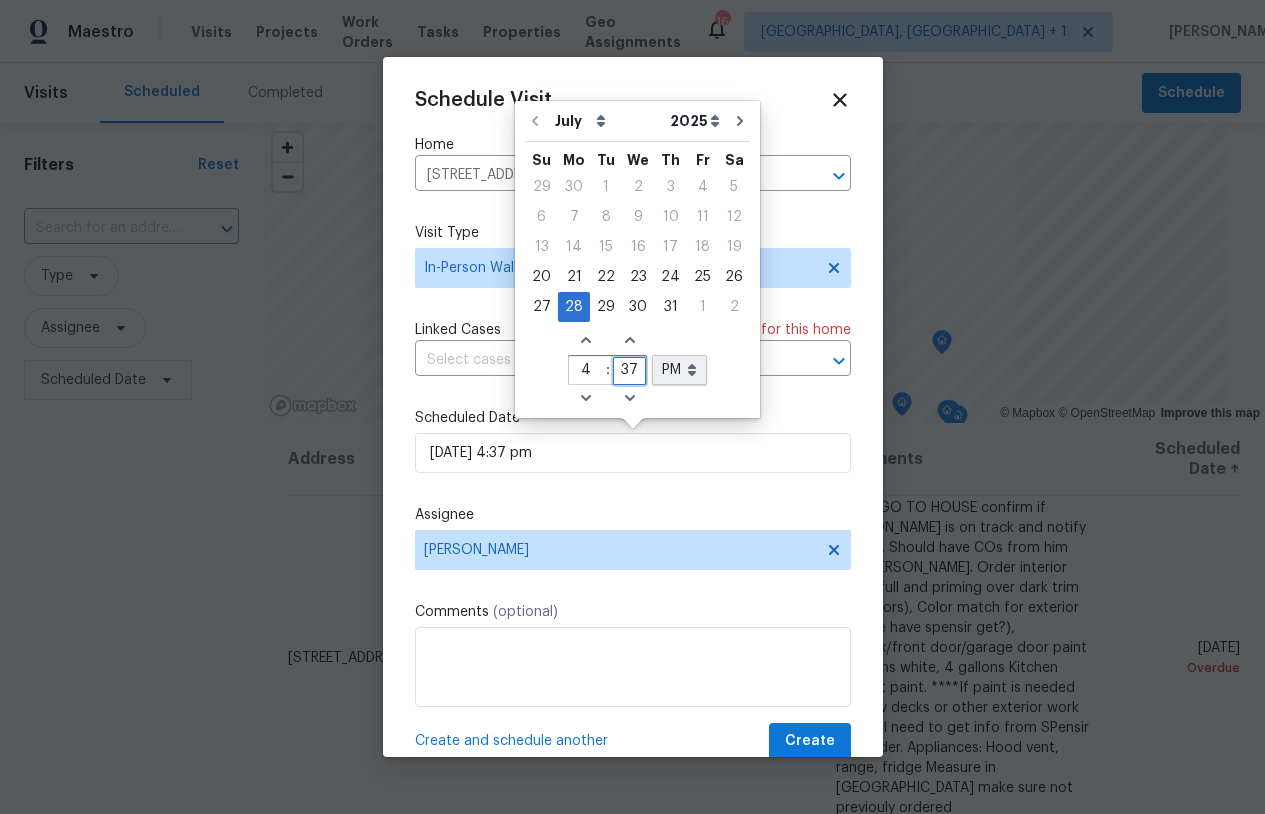 drag, startPoint x: 618, startPoint y: 370, endPoint x: 672, endPoint y: 372, distance: 54.037025 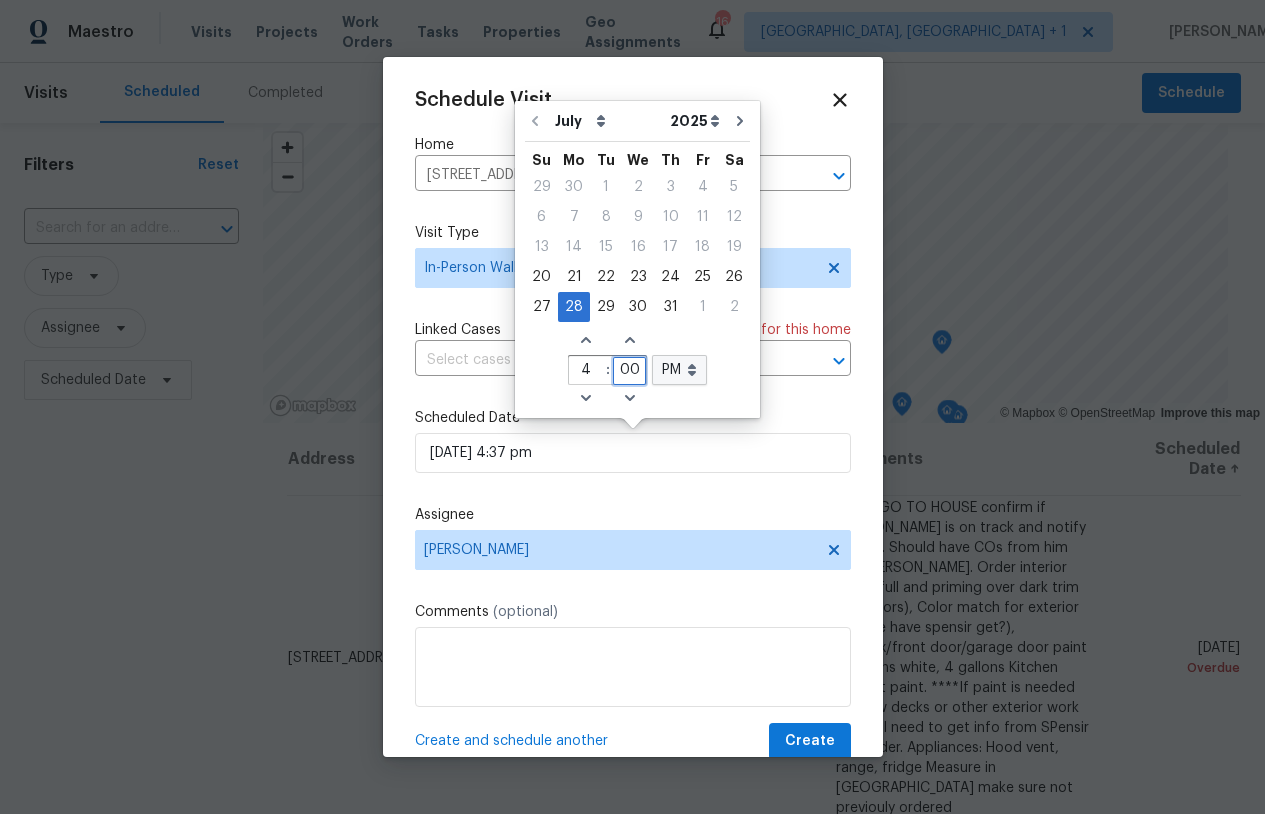 type on "00" 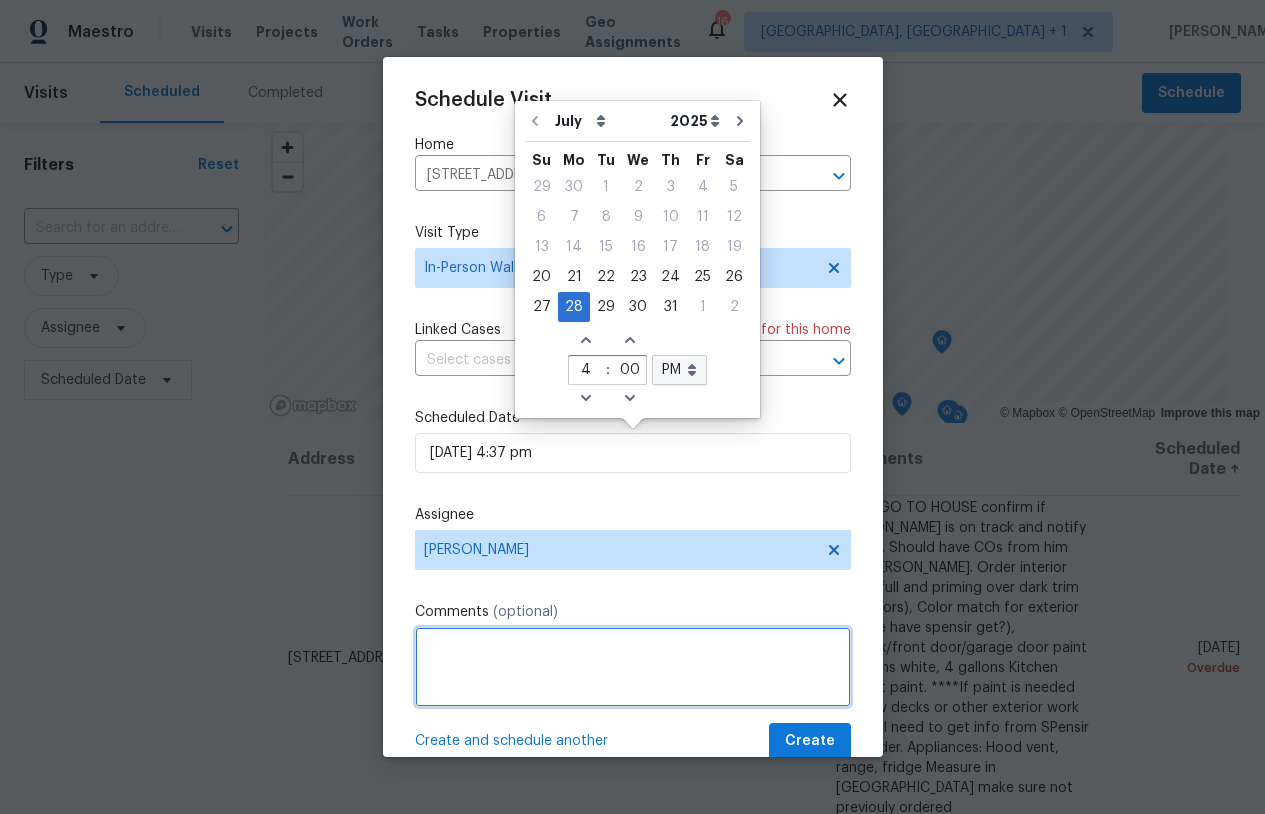type on "07/28/2025 4:00 pm" 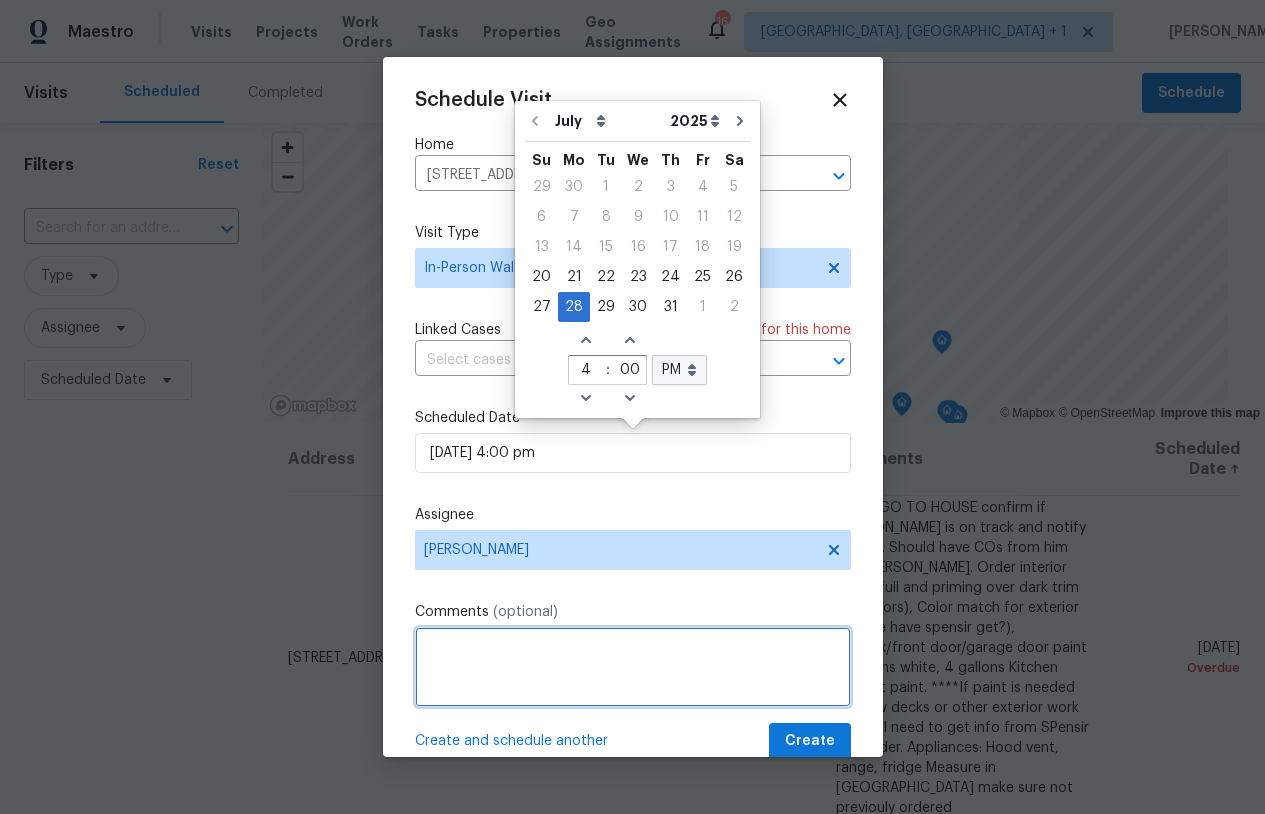 click at bounding box center [633, 667] 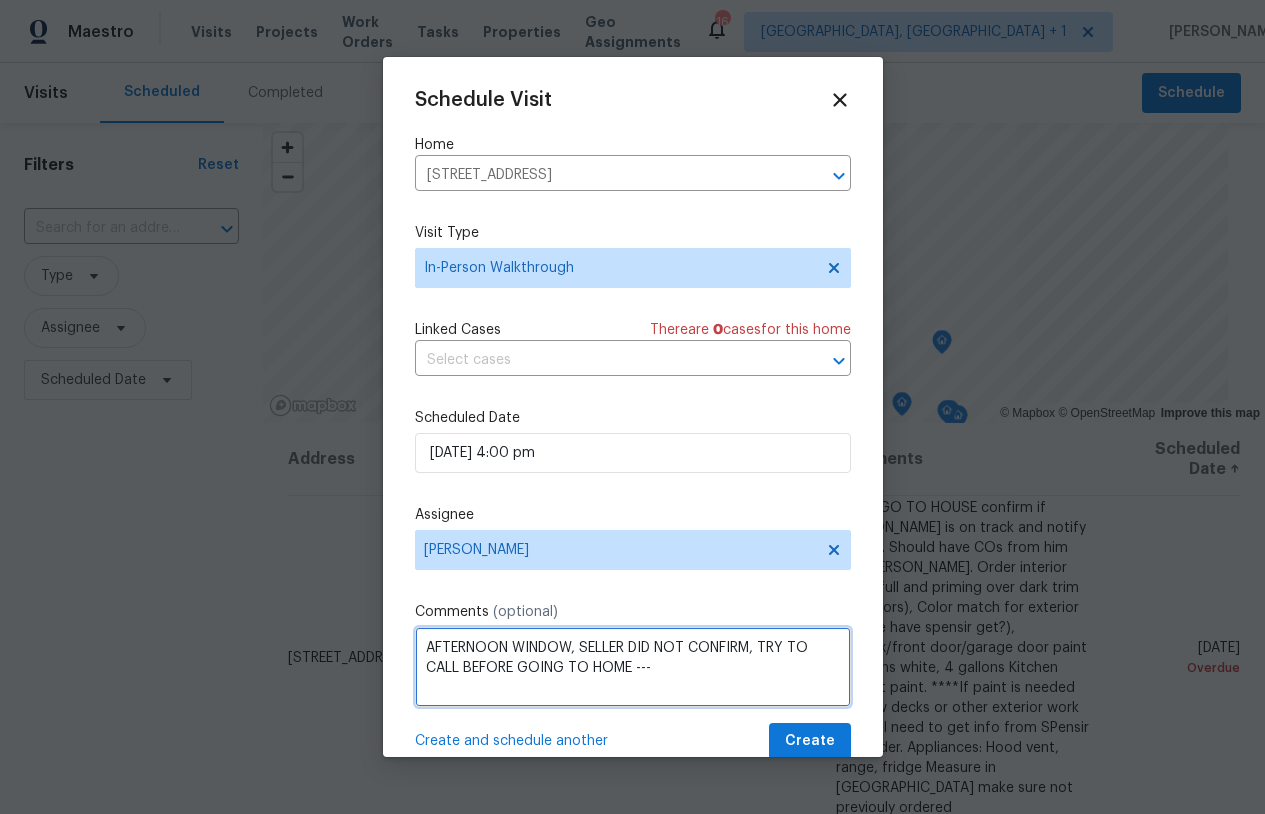 drag, startPoint x: 633, startPoint y: 668, endPoint x: 581, endPoint y: 647, distance: 56.0803 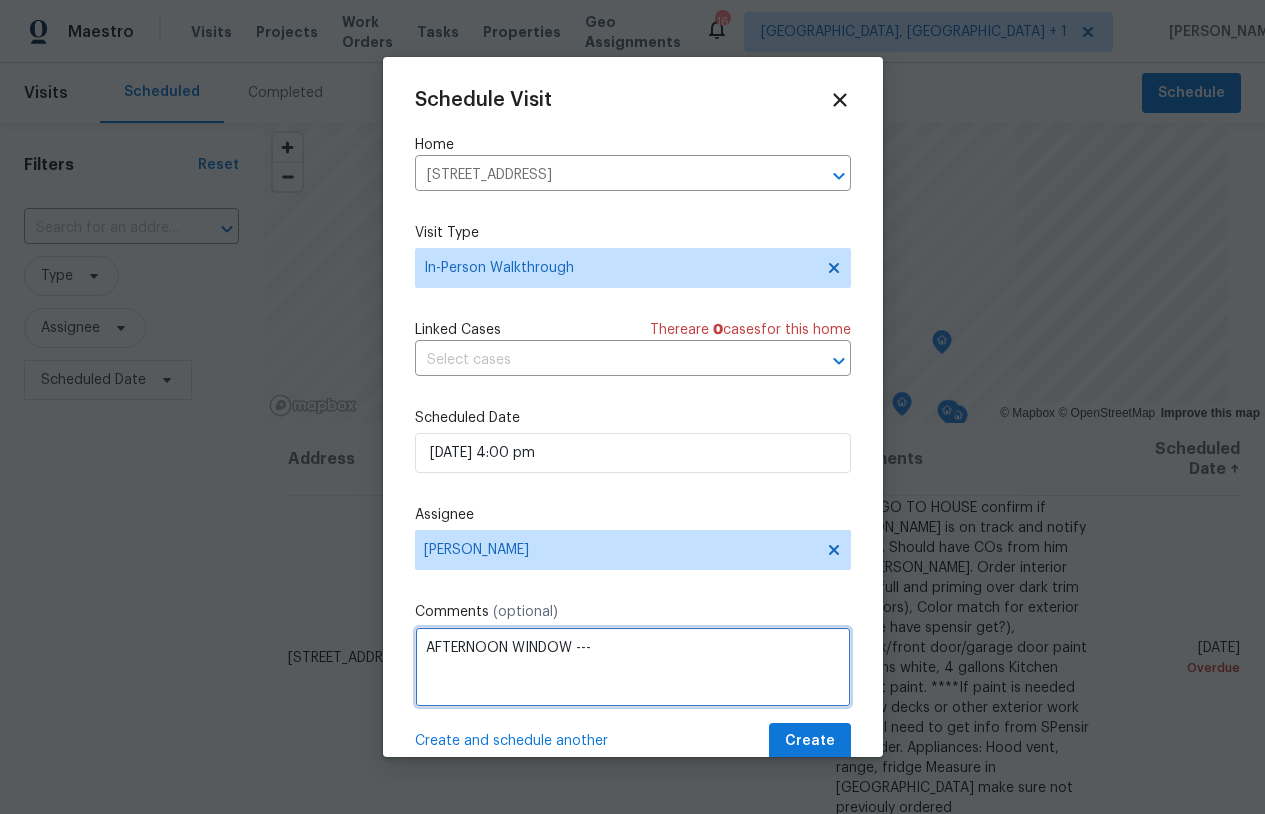 click on "AFTERNOON WINDOW ---" at bounding box center (633, 667) 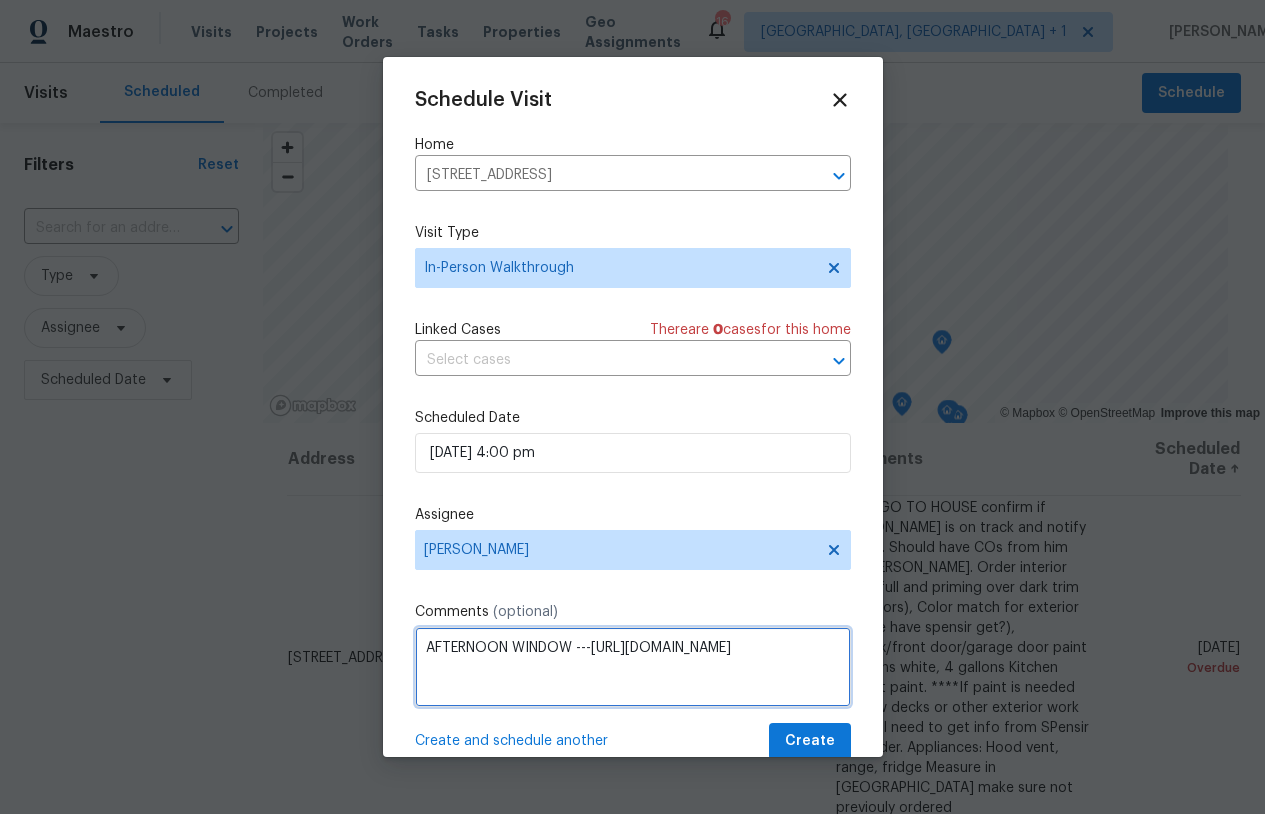 type on "AFTERNOON WINDOW ---https://opendoor.slack.com/archives/C013EES7VQB/p1751474622263619" 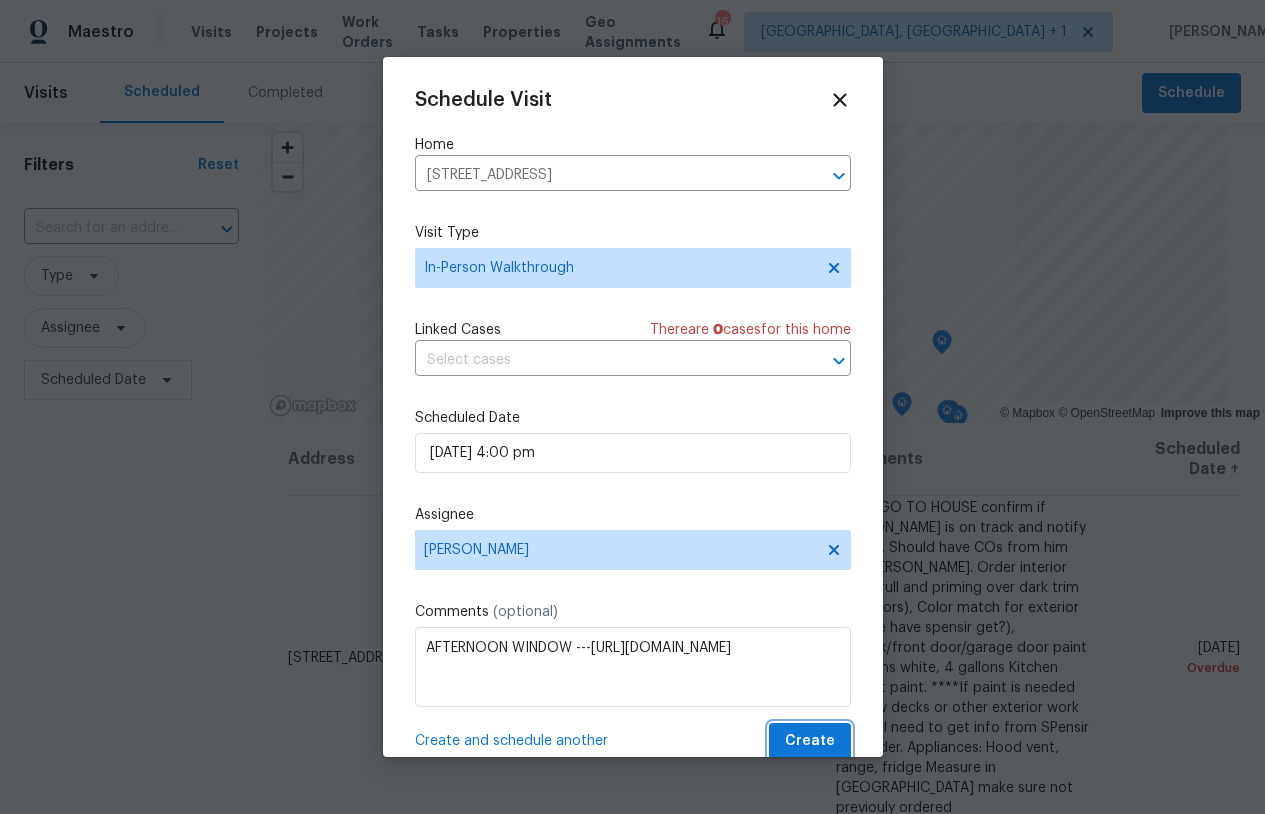 click on "Create" at bounding box center [810, 741] 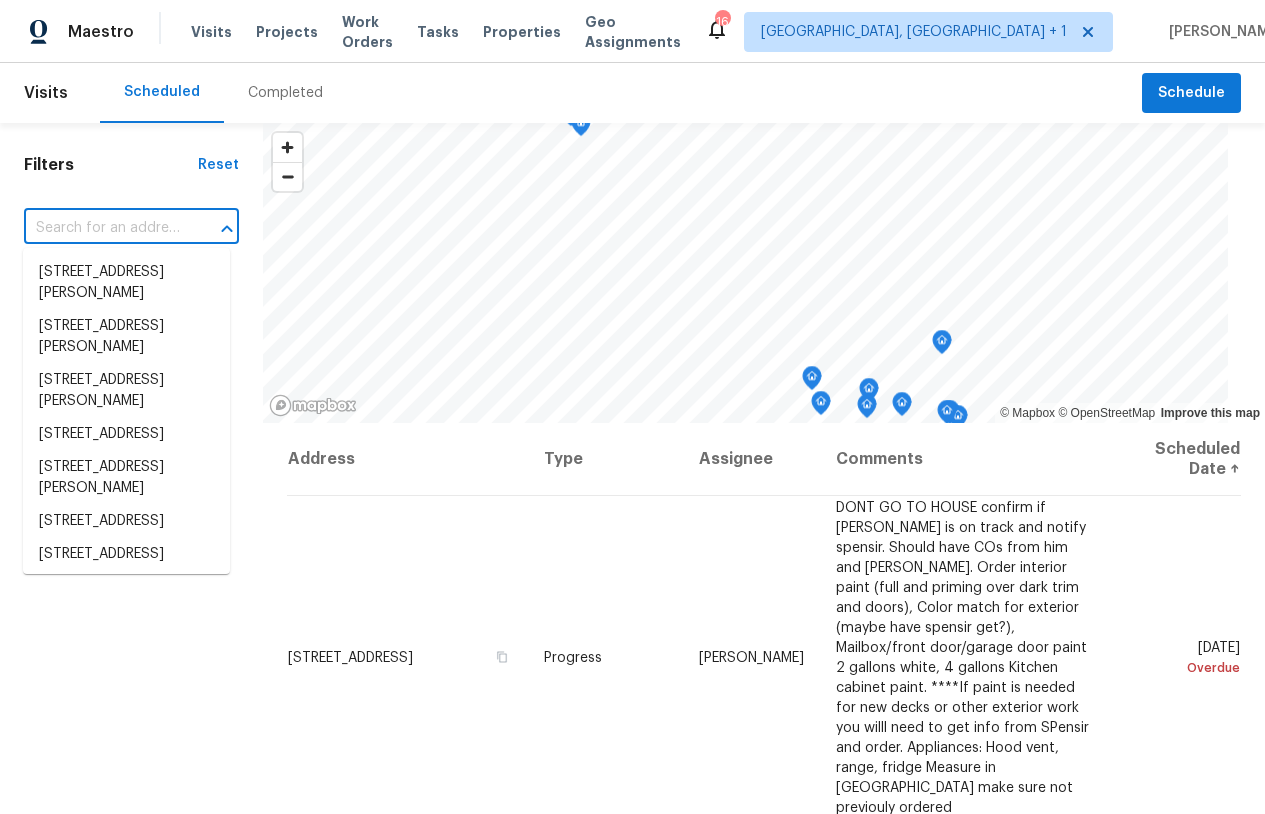 click at bounding box center (103, 228) 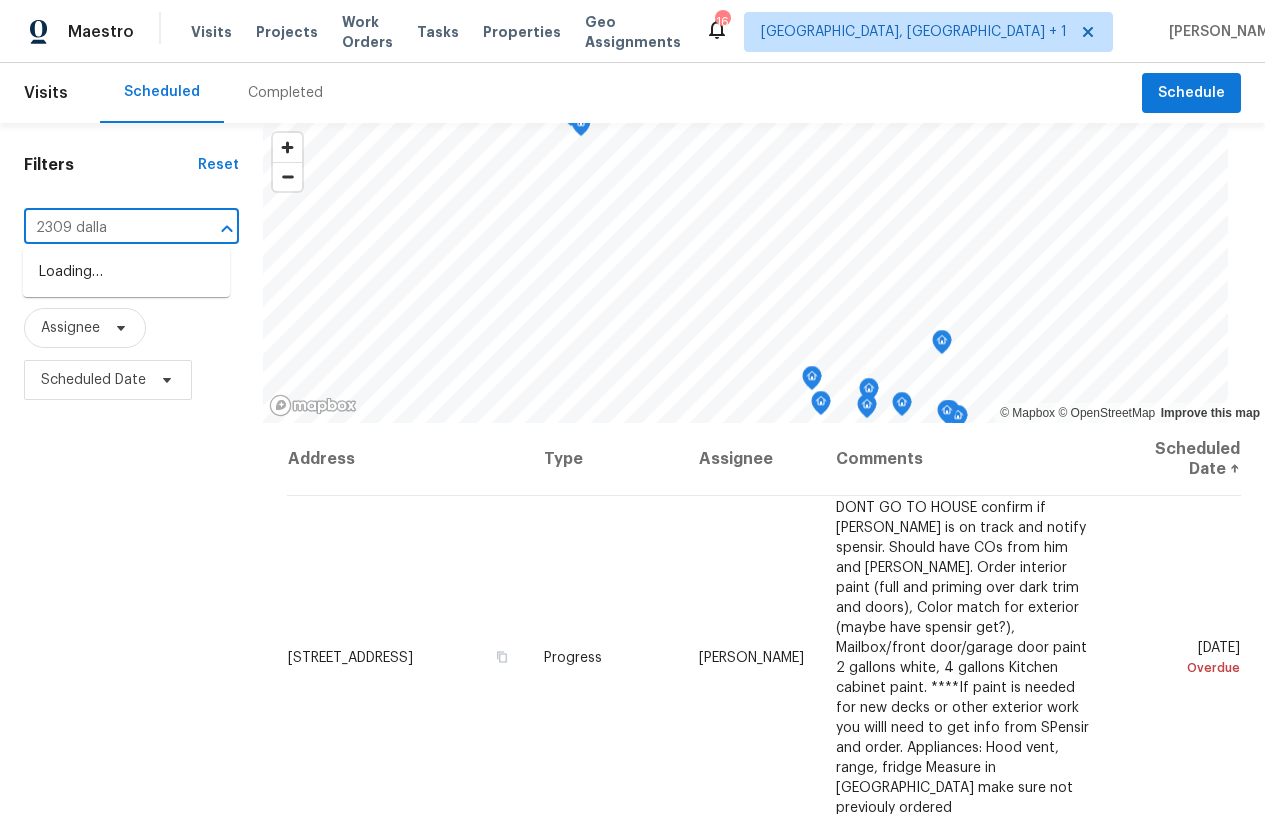 type on "2309 dallas" 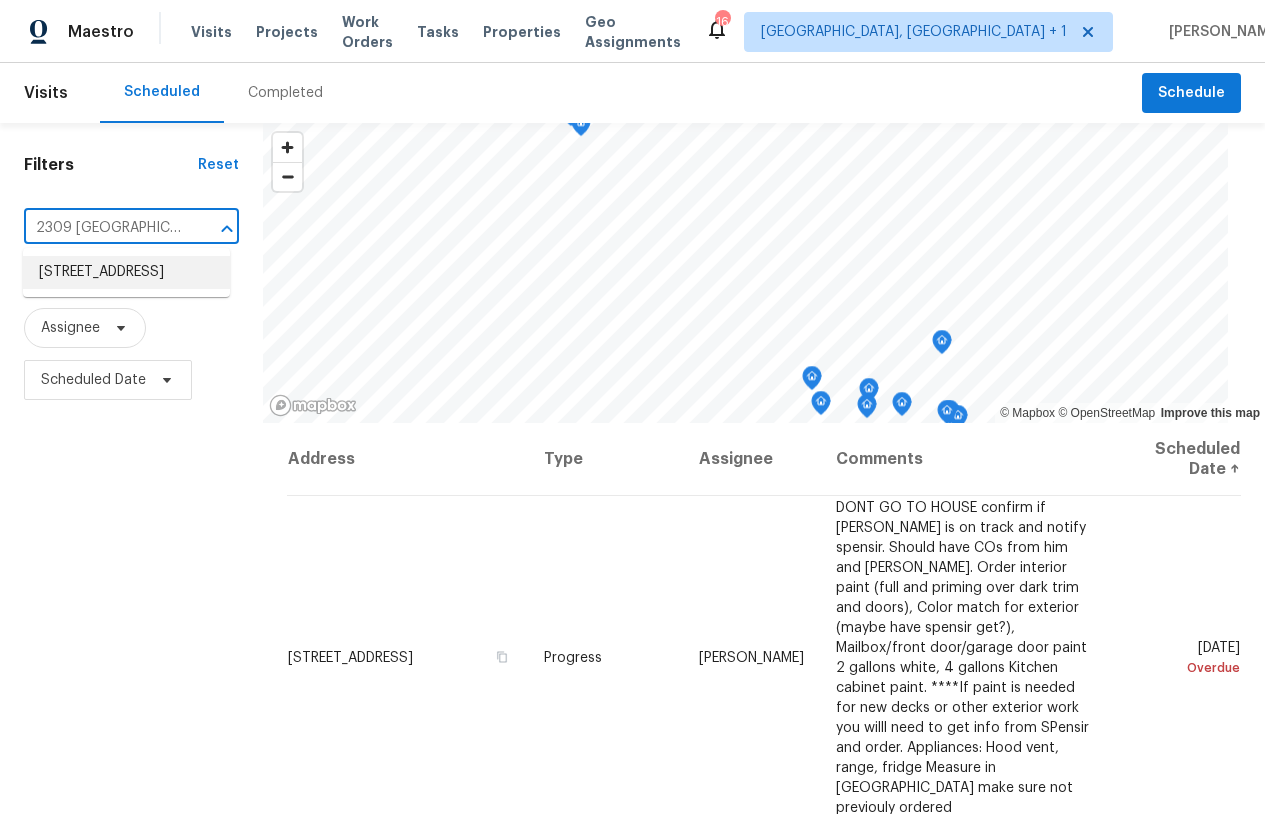 click on "2309 Dallas Ave, Royal Oak, MI 48067" at bounding box center [126, 272] 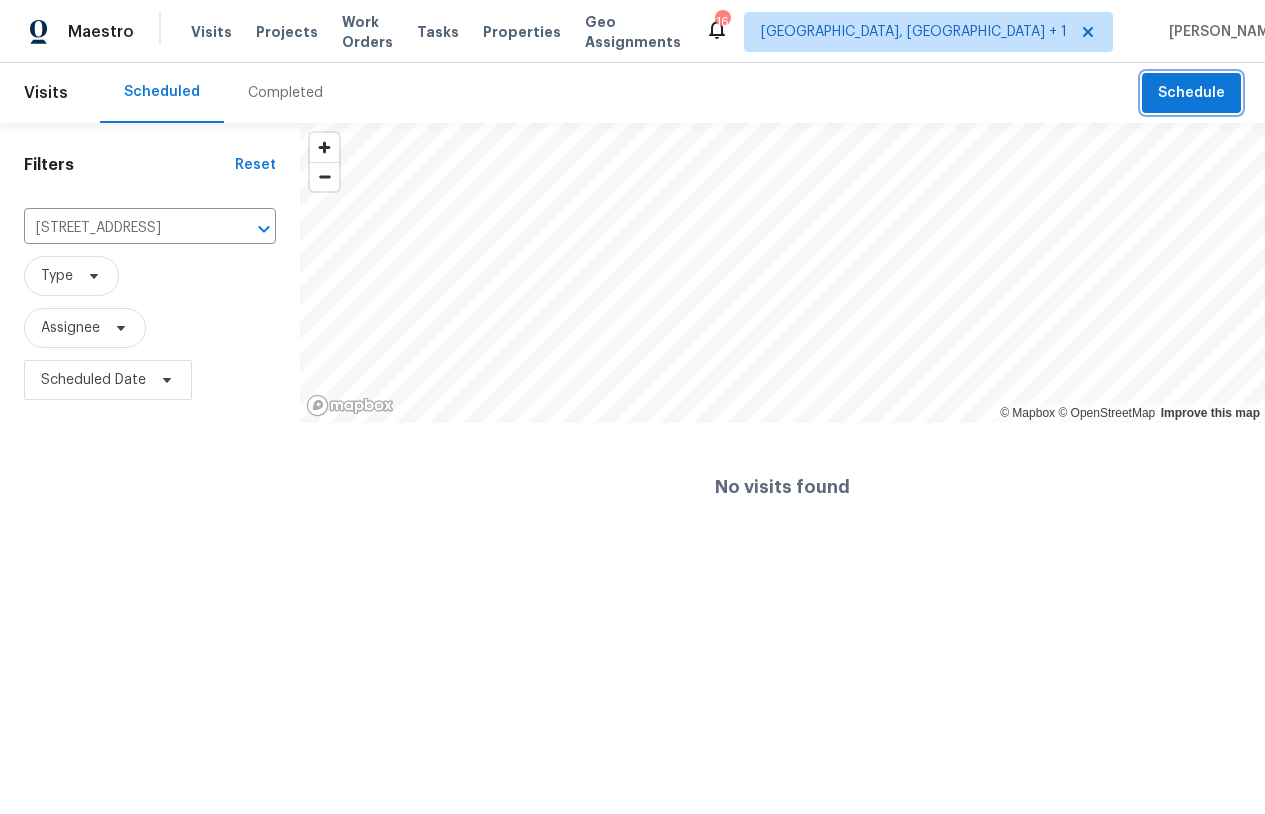 click on "Schedule" at bounding box center [1191, 93] 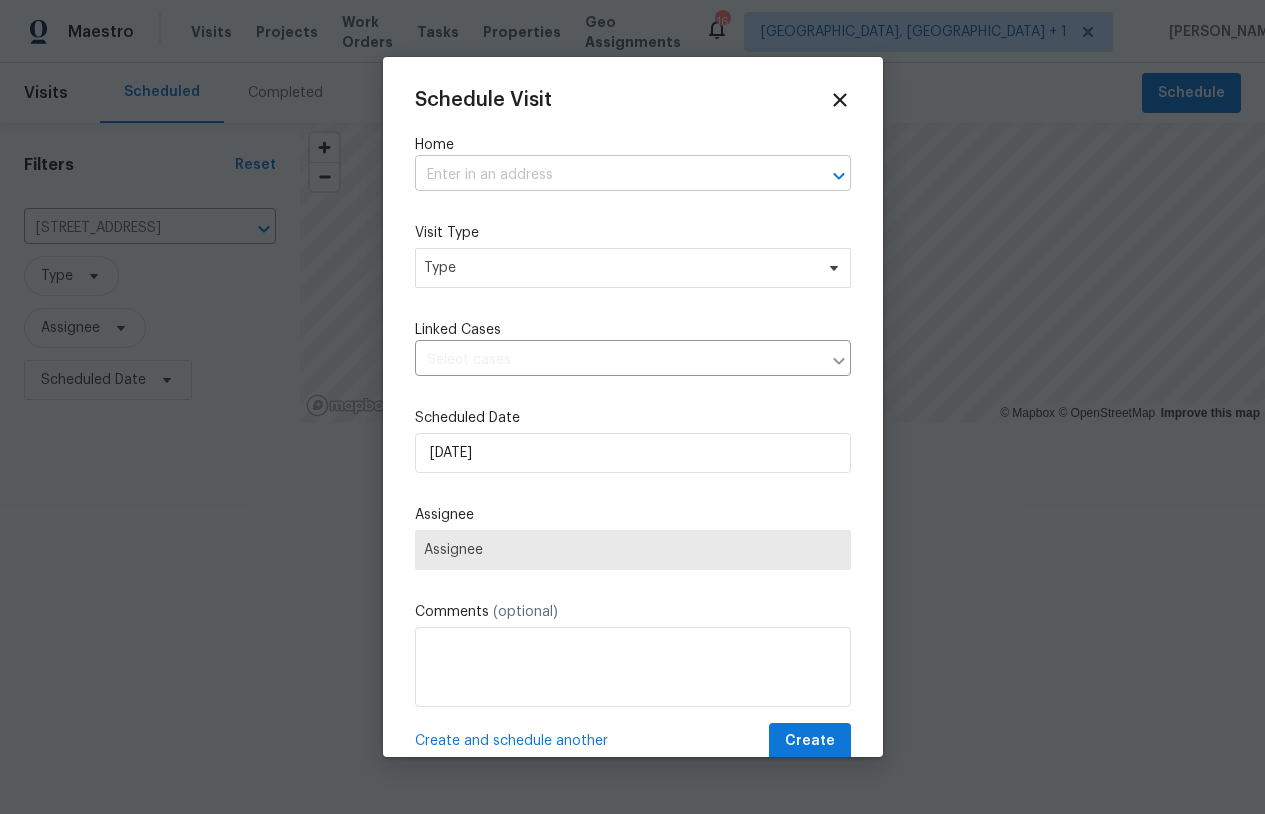 click at bounding box center [605, 175] 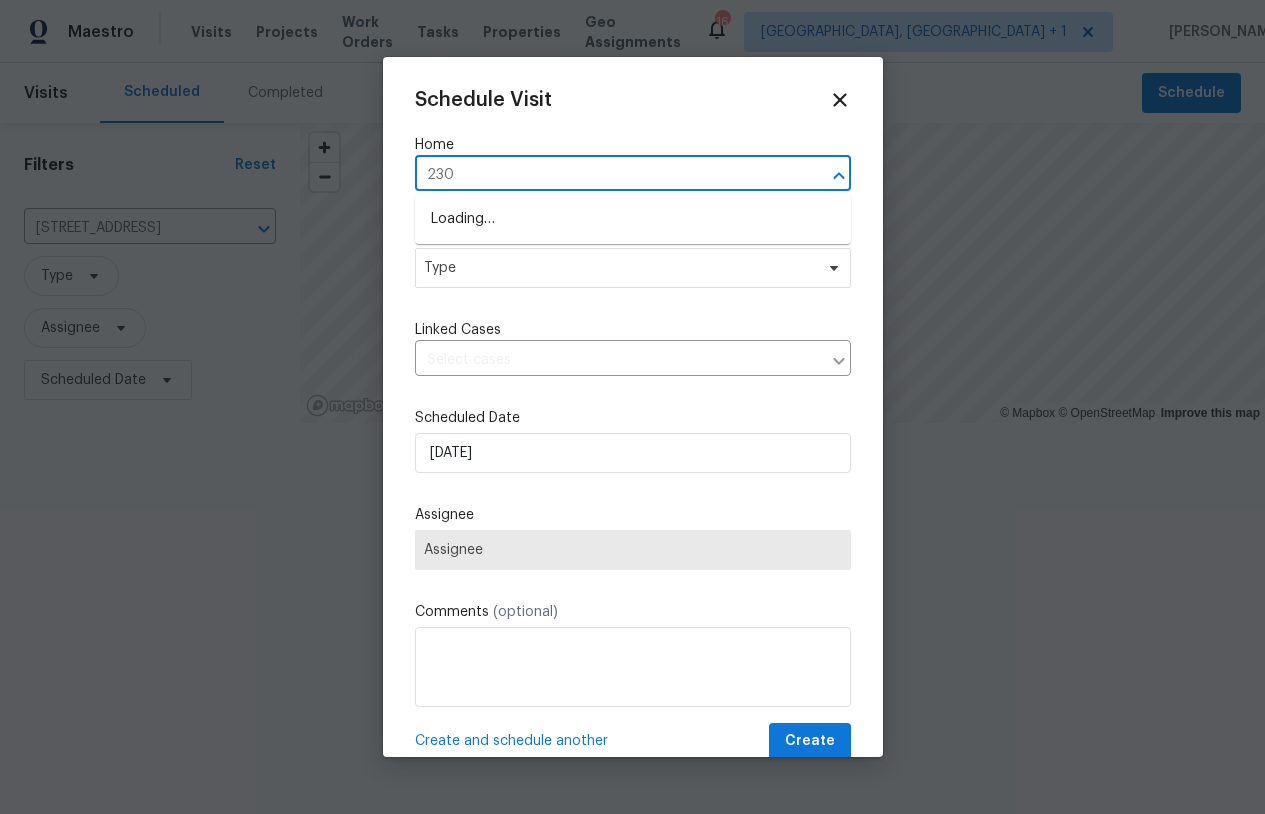 type on "2309" 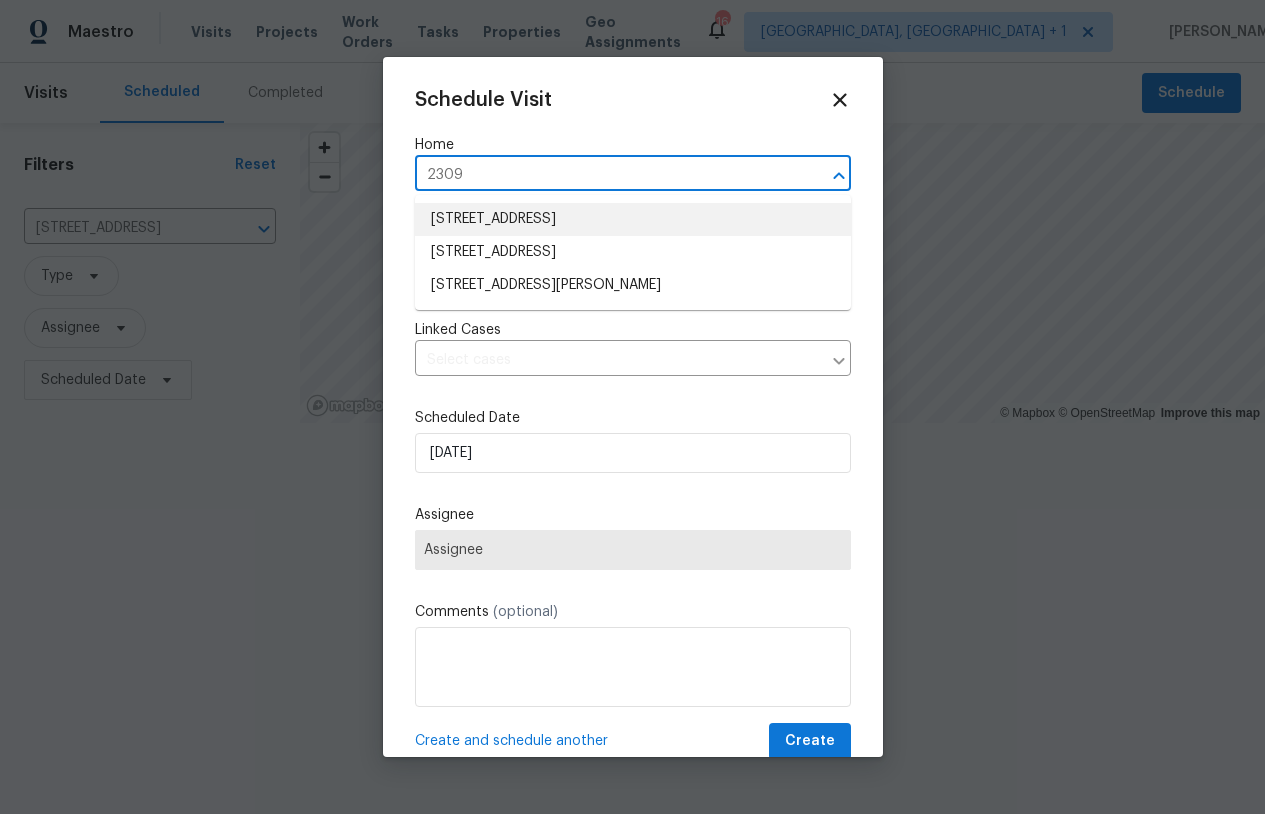 click on "2309 Dallas Ave, Royal Oak, MI 48067" at bounding box center [633, 219] 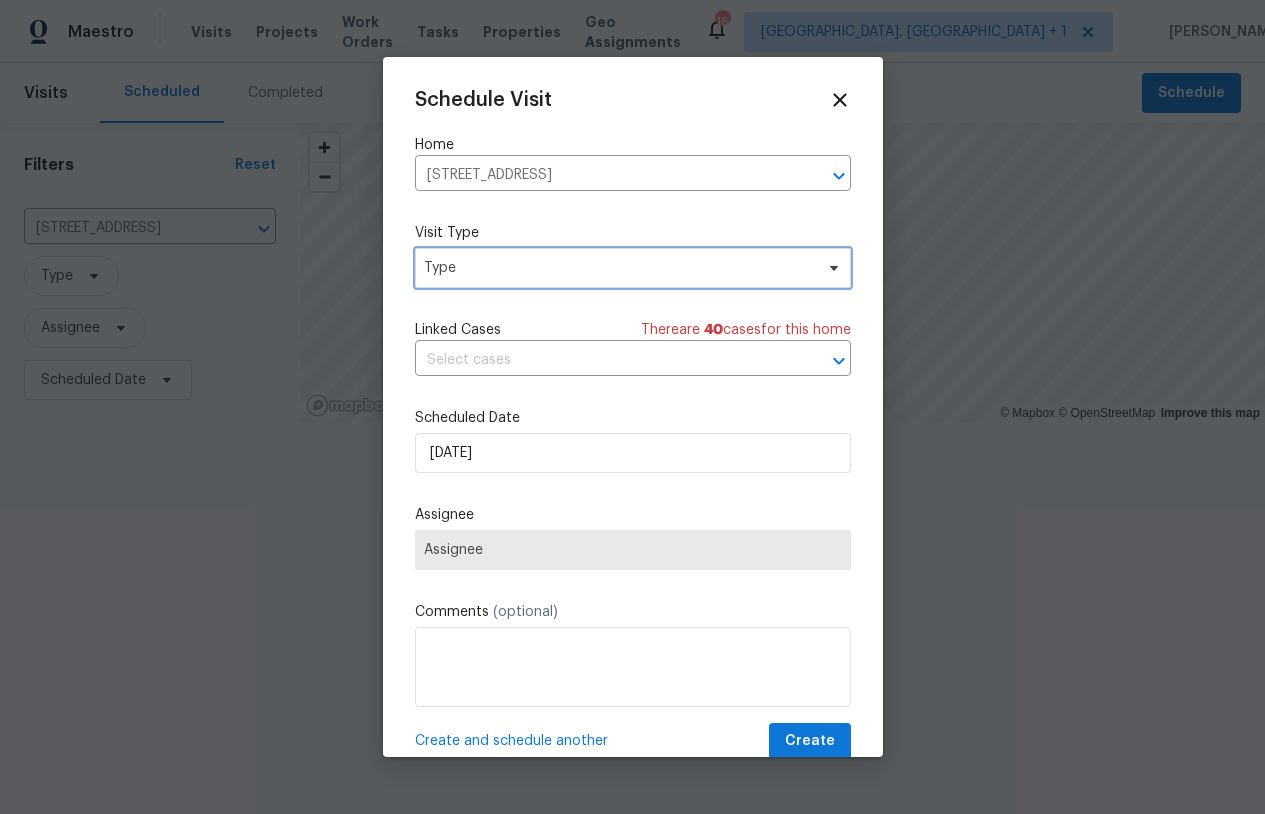 click on "Type" at bounding box center (618, 268) 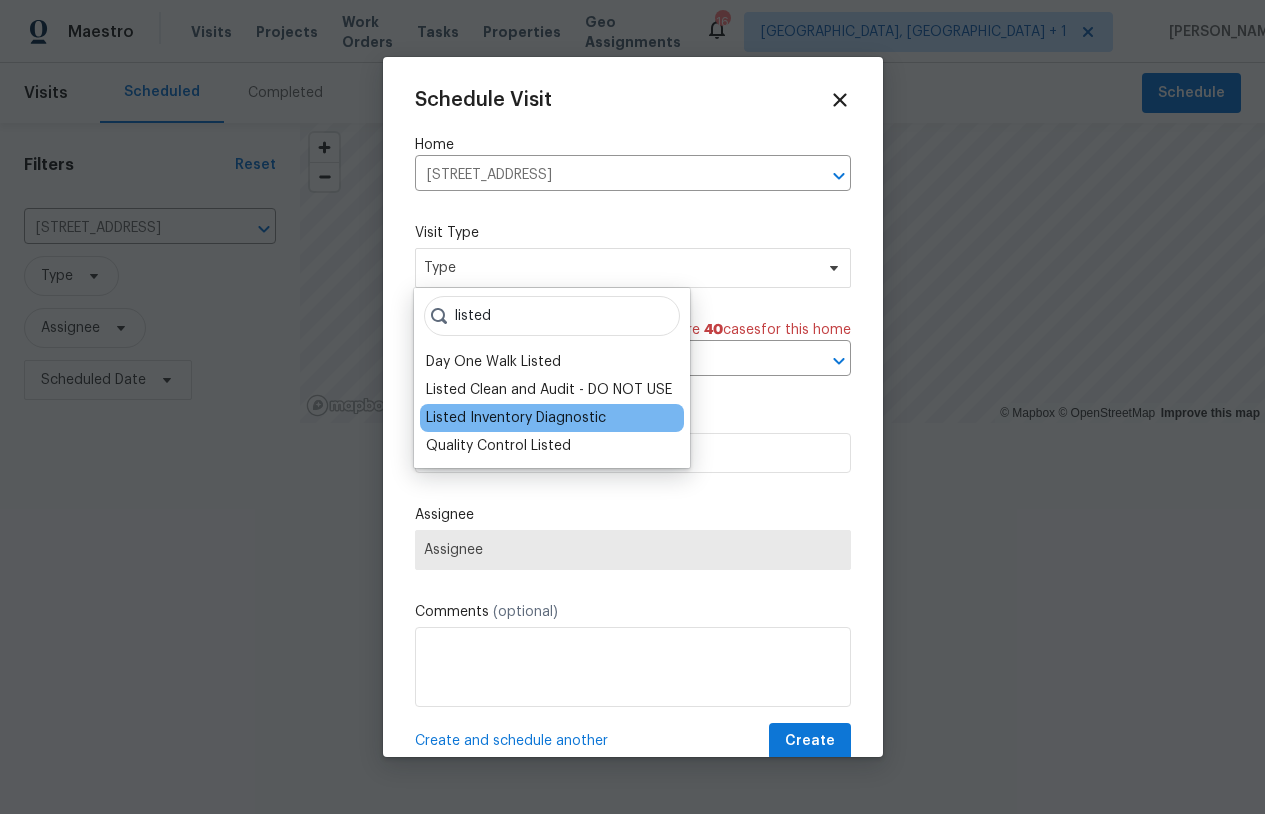 type on "listed" 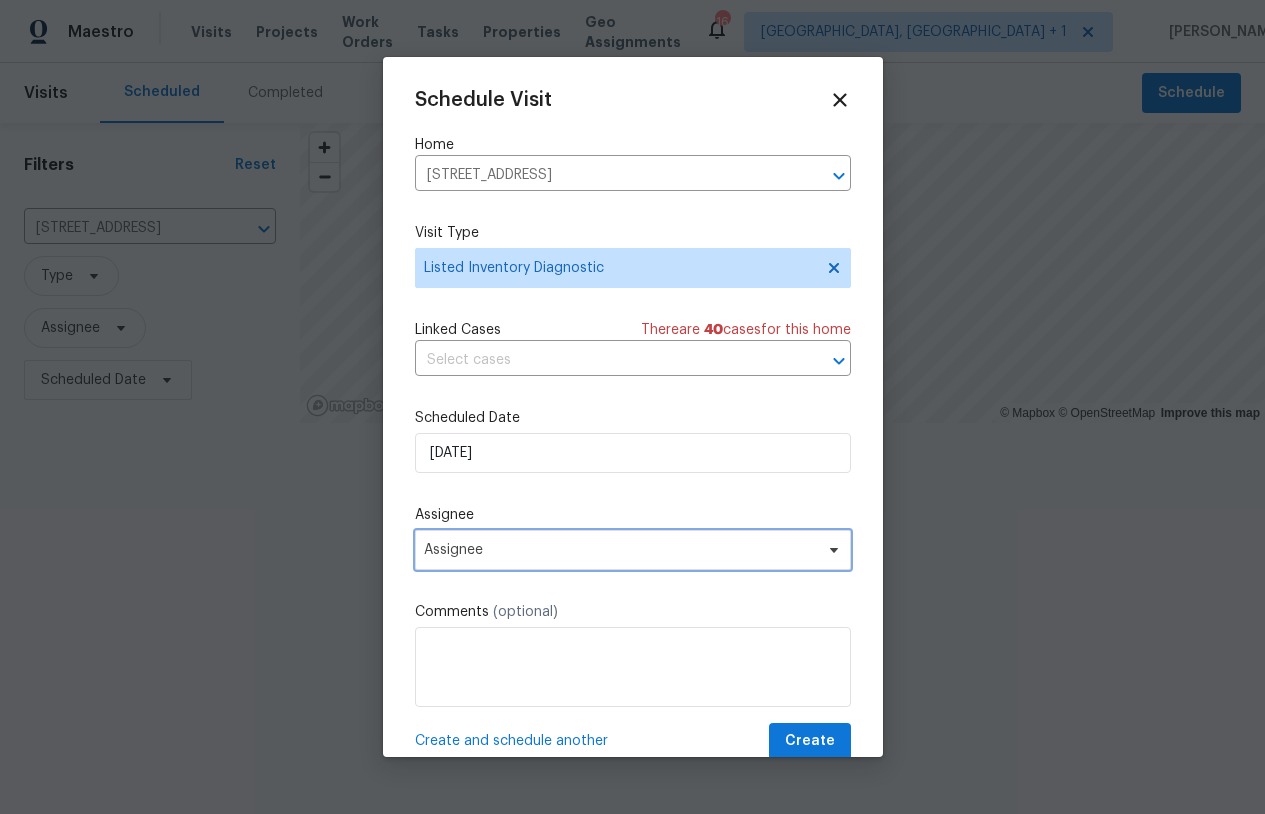 click on "Assignee" at bounding box center [620, 550] 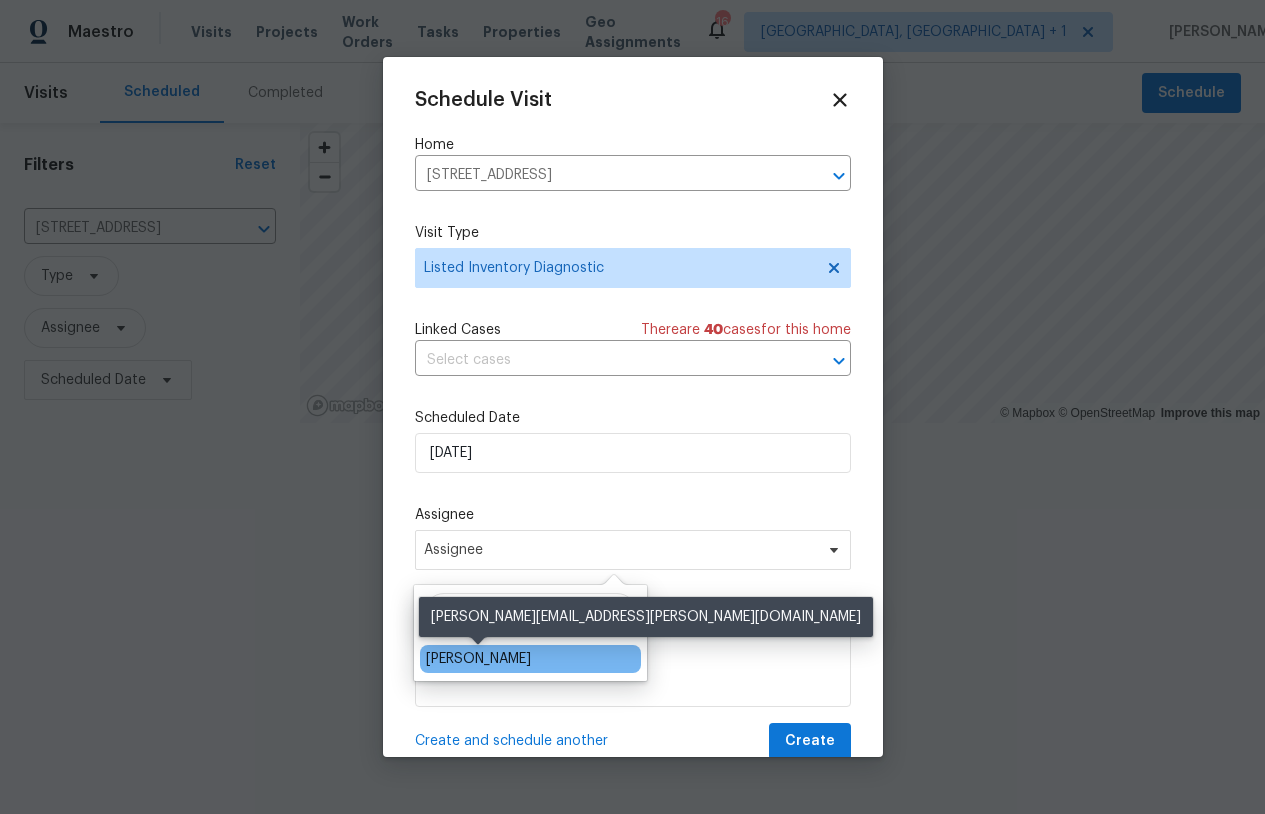 type on "dom" 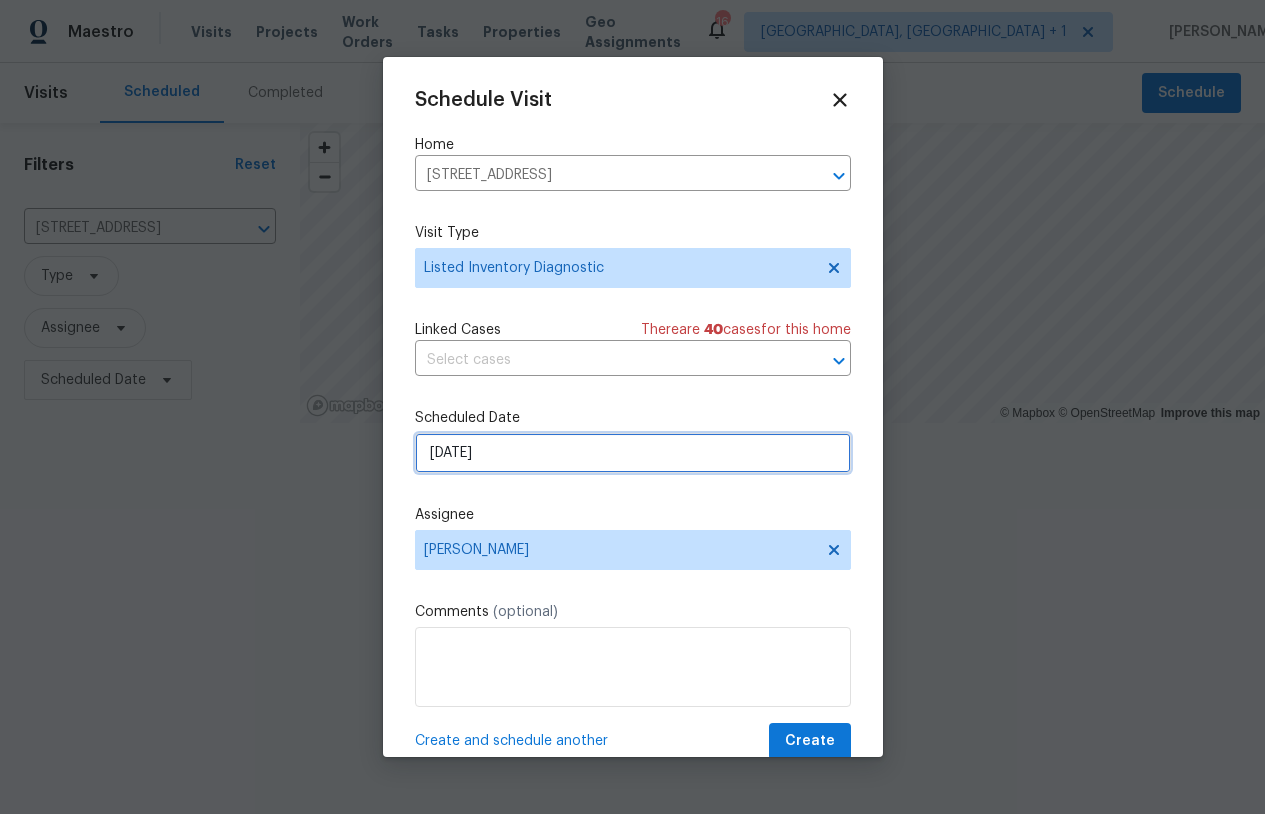 click on "7/20/2025" at bounding box center [633, 453] 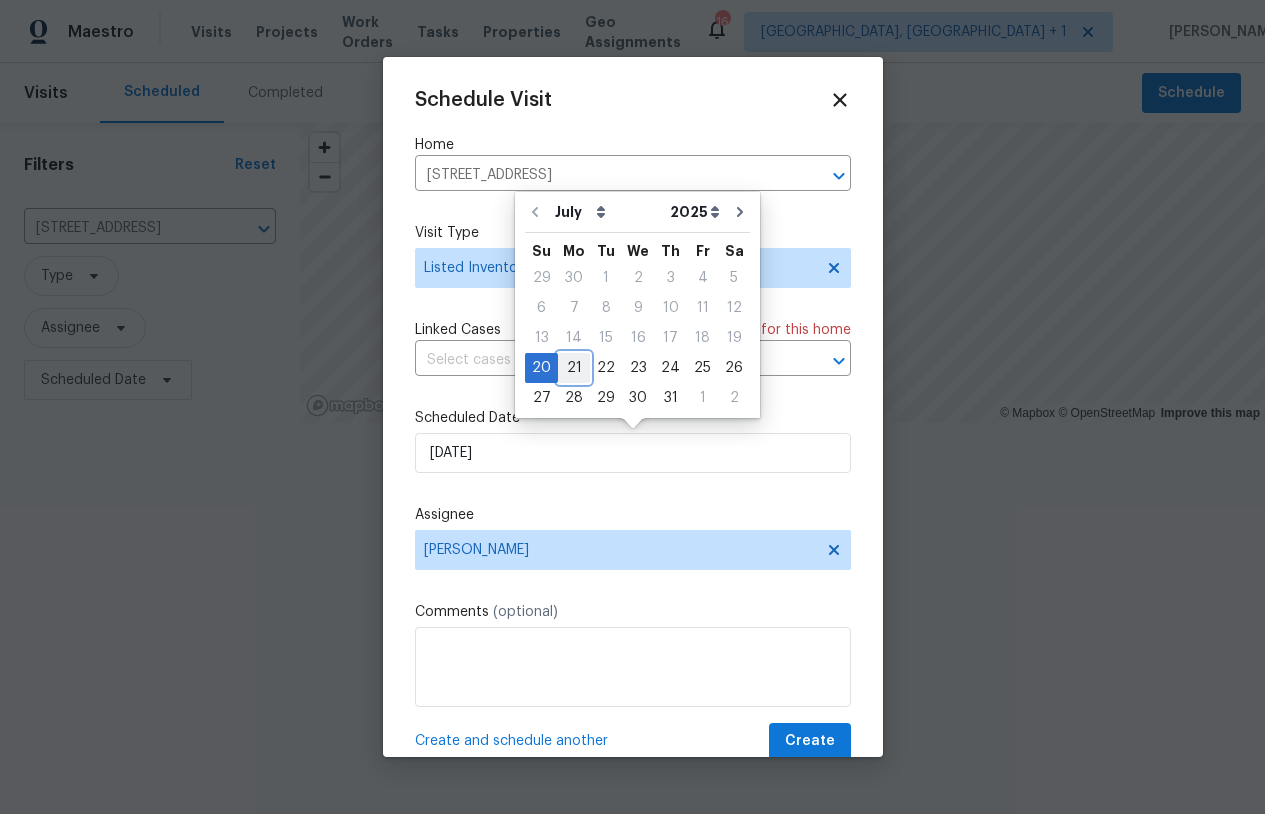 click on "21" at bounding box center [574, 368] 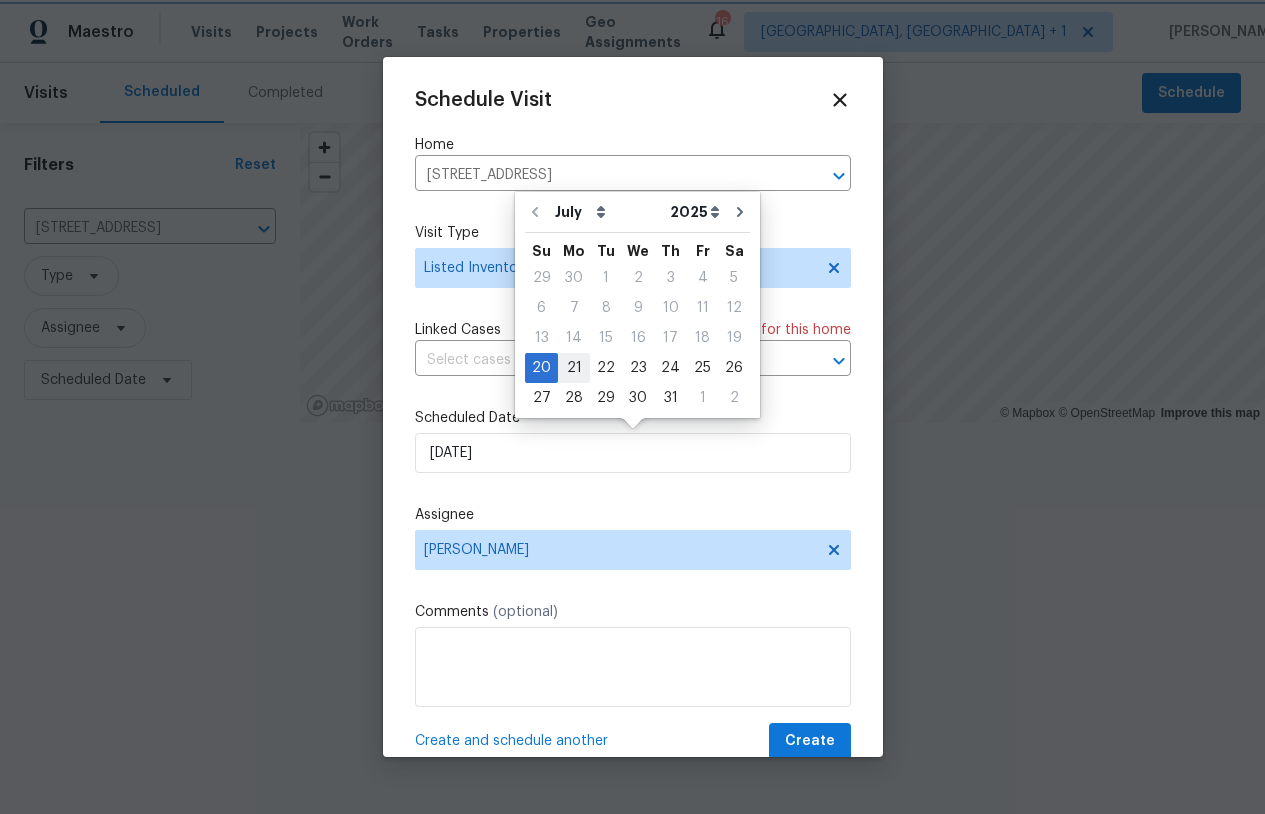 type on "7/21/2025" 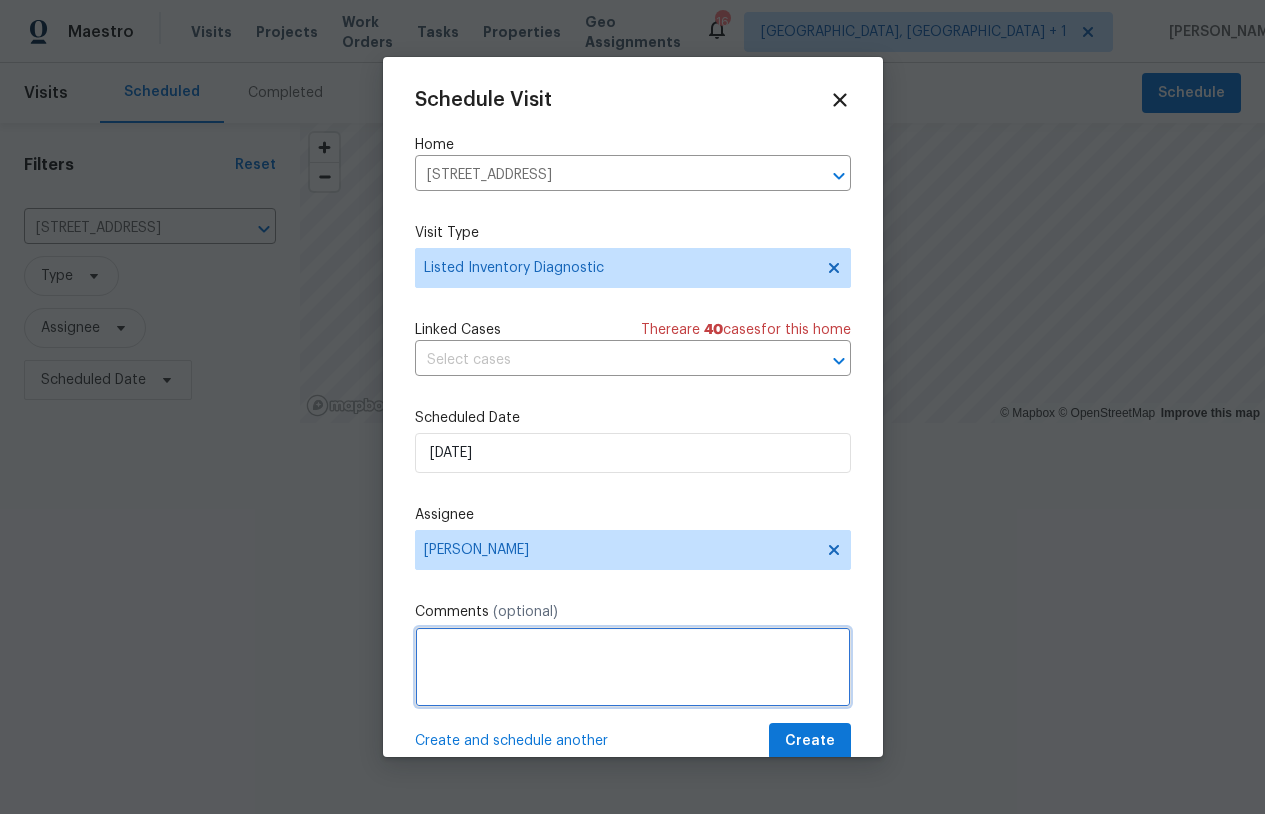 click at bounding box center [633, 667] 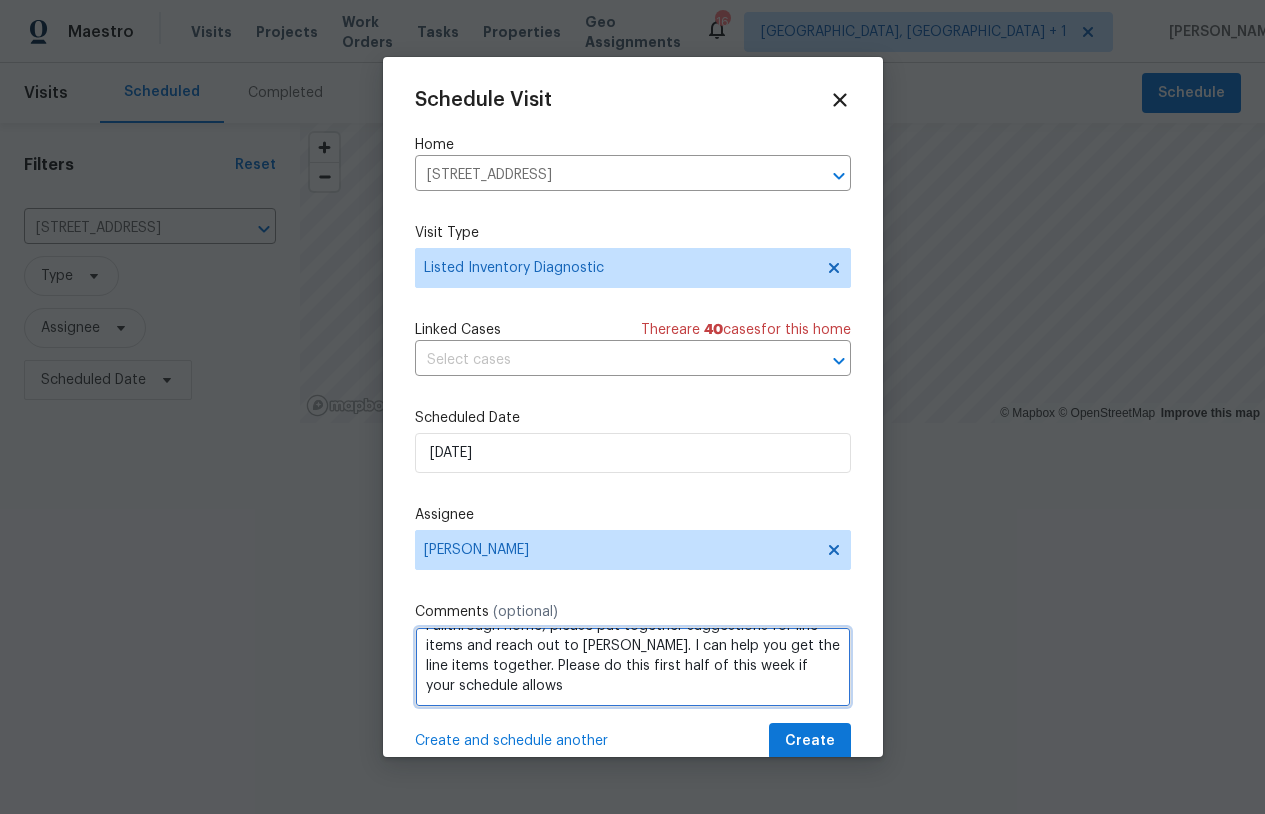 scroll, scrollTop: 21, scrollLeft: 0, axis: vertical 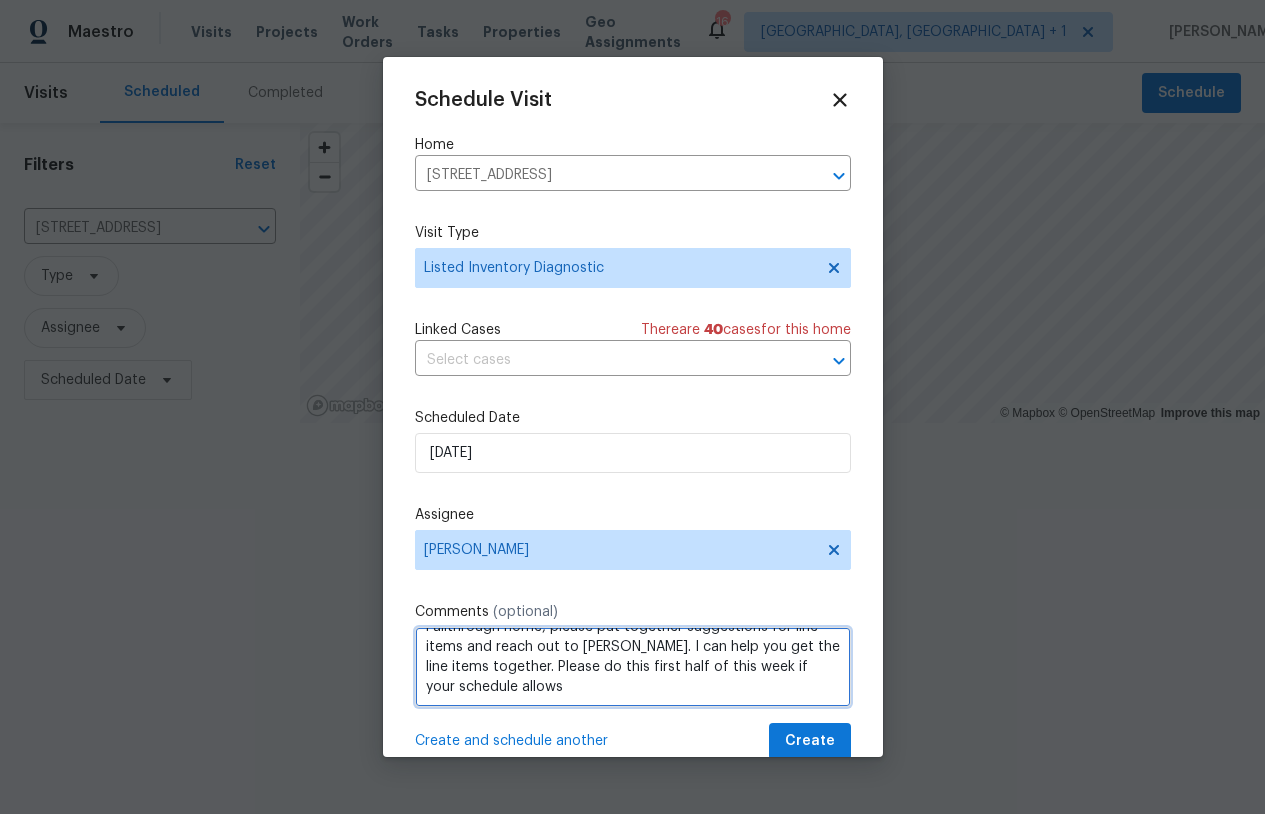 type on "Fallthrough home, please put together suggestions for line items and reach out to Casey. I can help you get the line items together. Please do this first half of this week if your schedule allows" 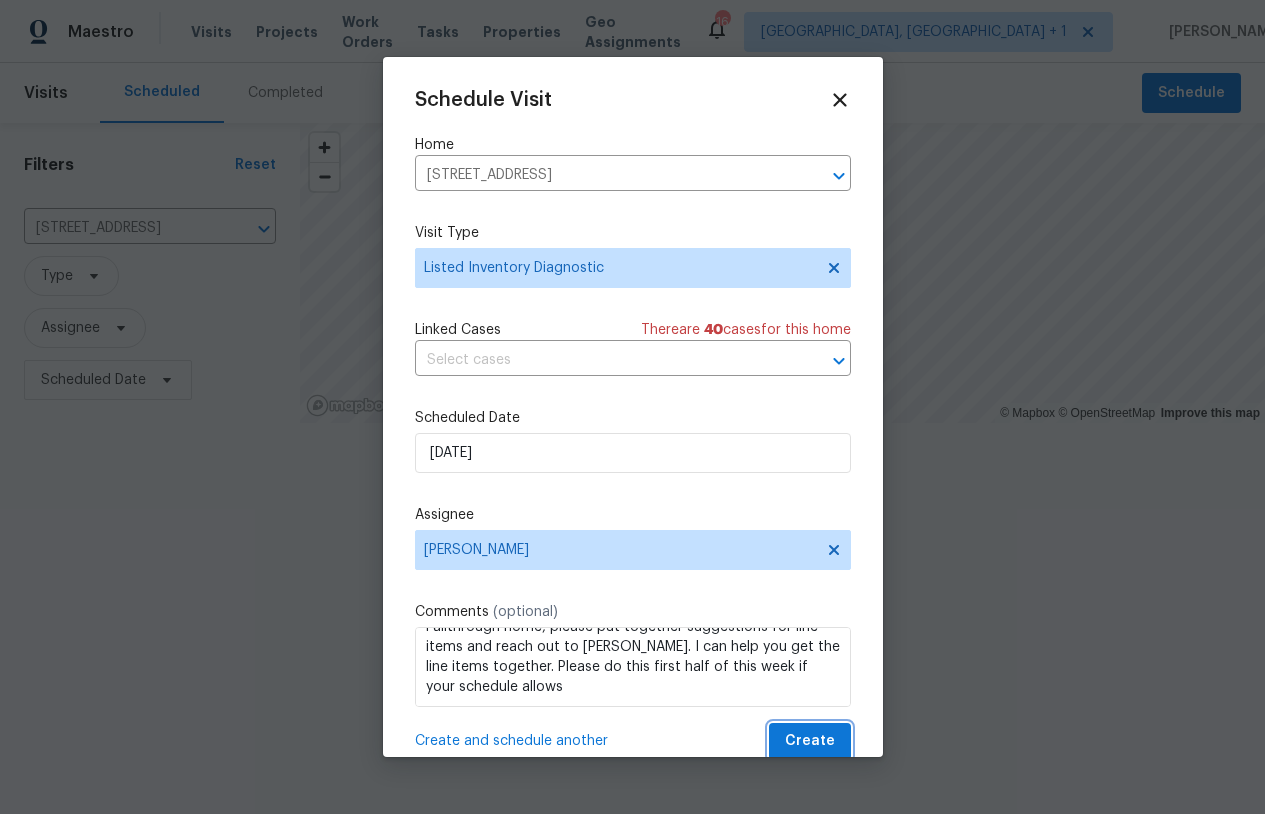 click on "Create" at bounding box center [810, 741] 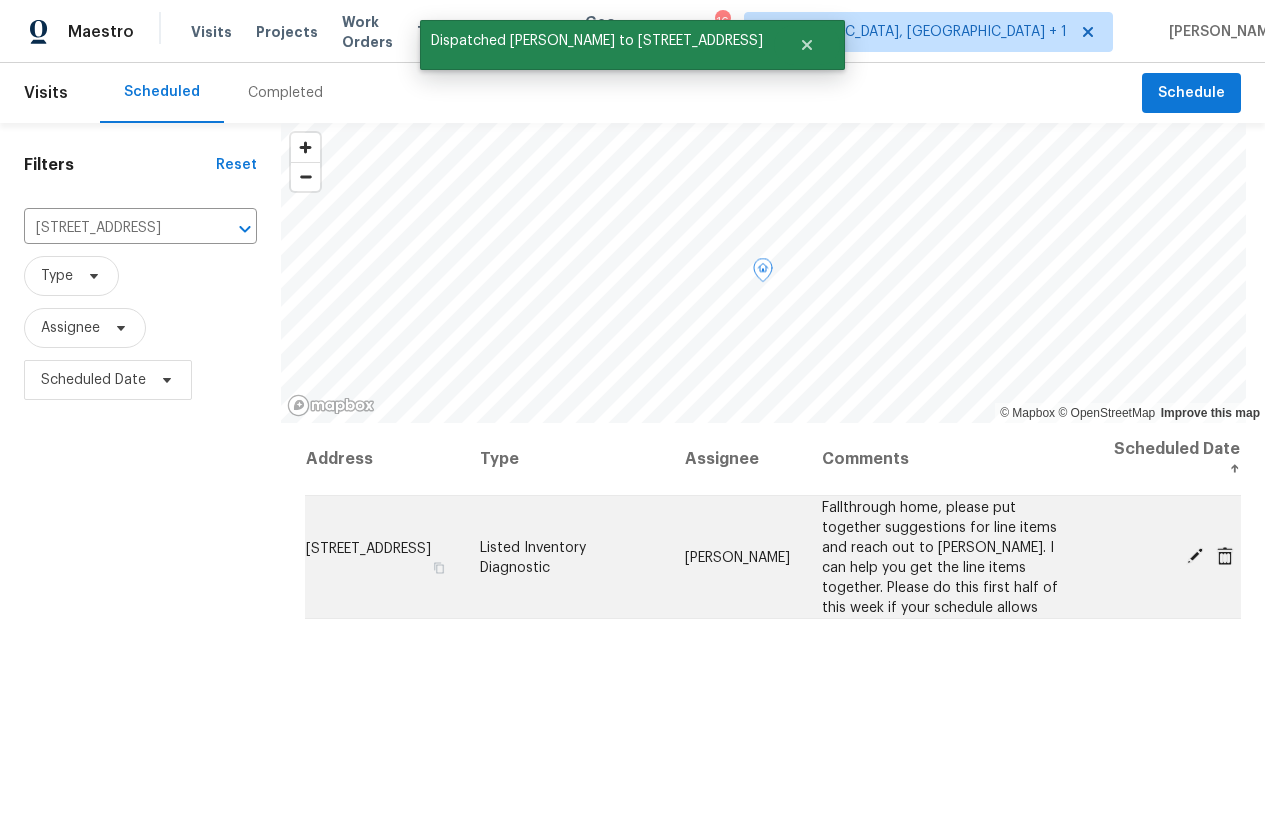 click on "2309 Dallas Ave, Royal Oak, MI 48067" at bounding box center [368, 548] 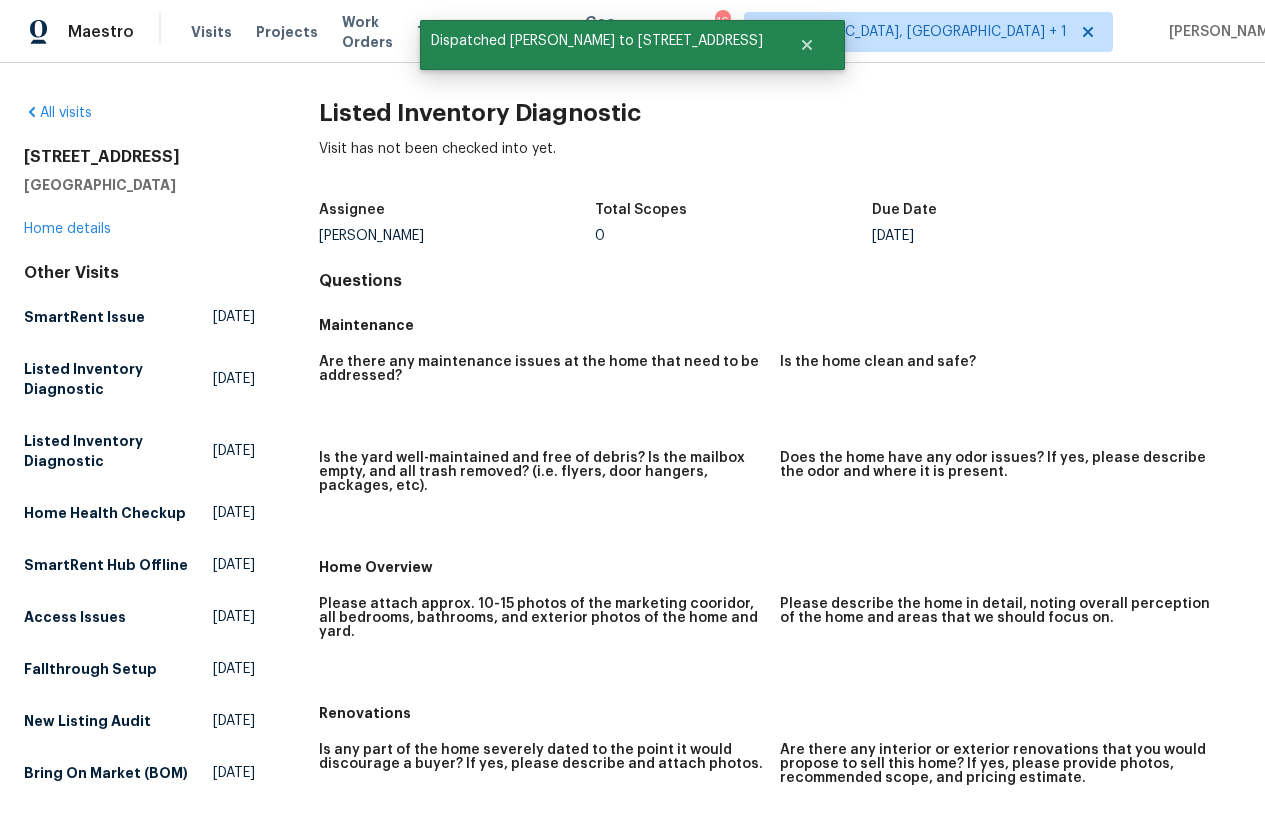 click on "2309 Dallas Ave Royal Oak, MI 48067 Home details" at bounding box center (139, 193) 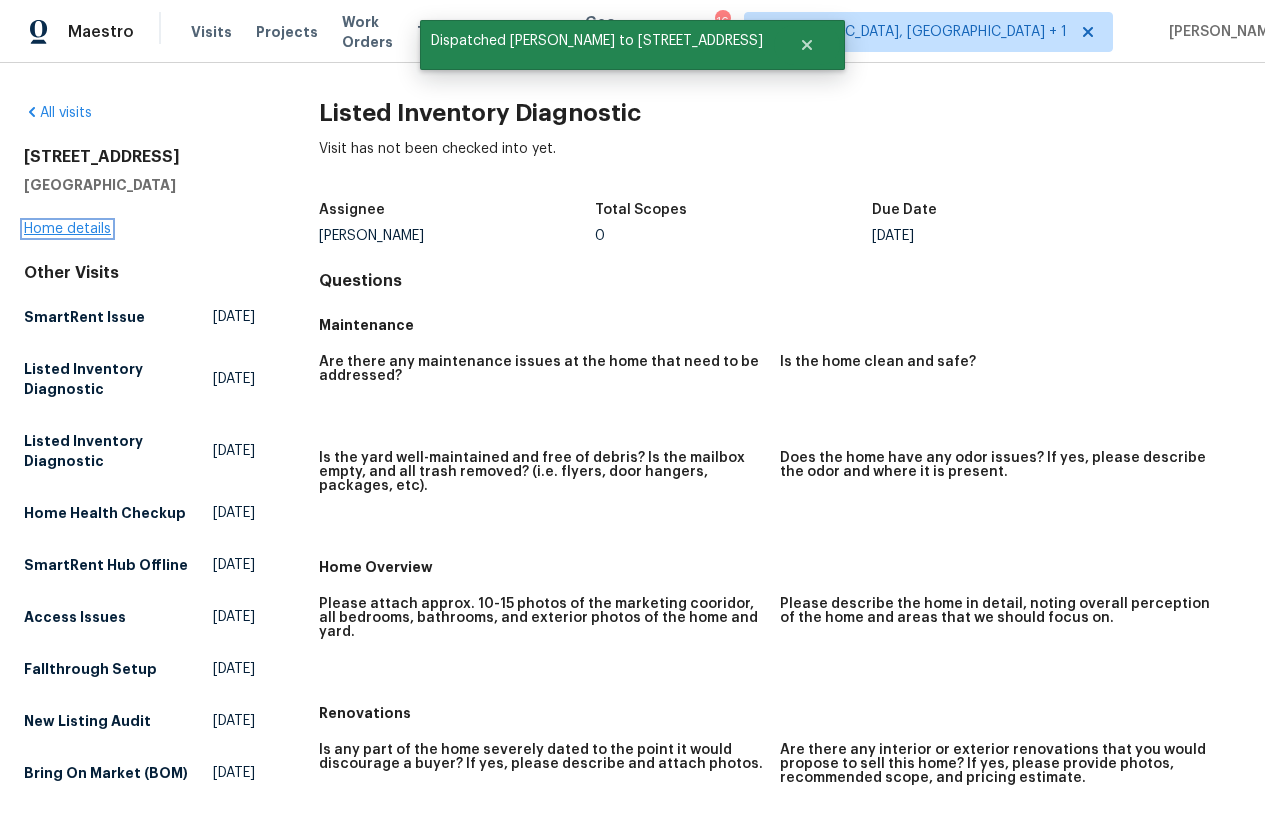 click on "Home details" at bounding box center (67, 229) 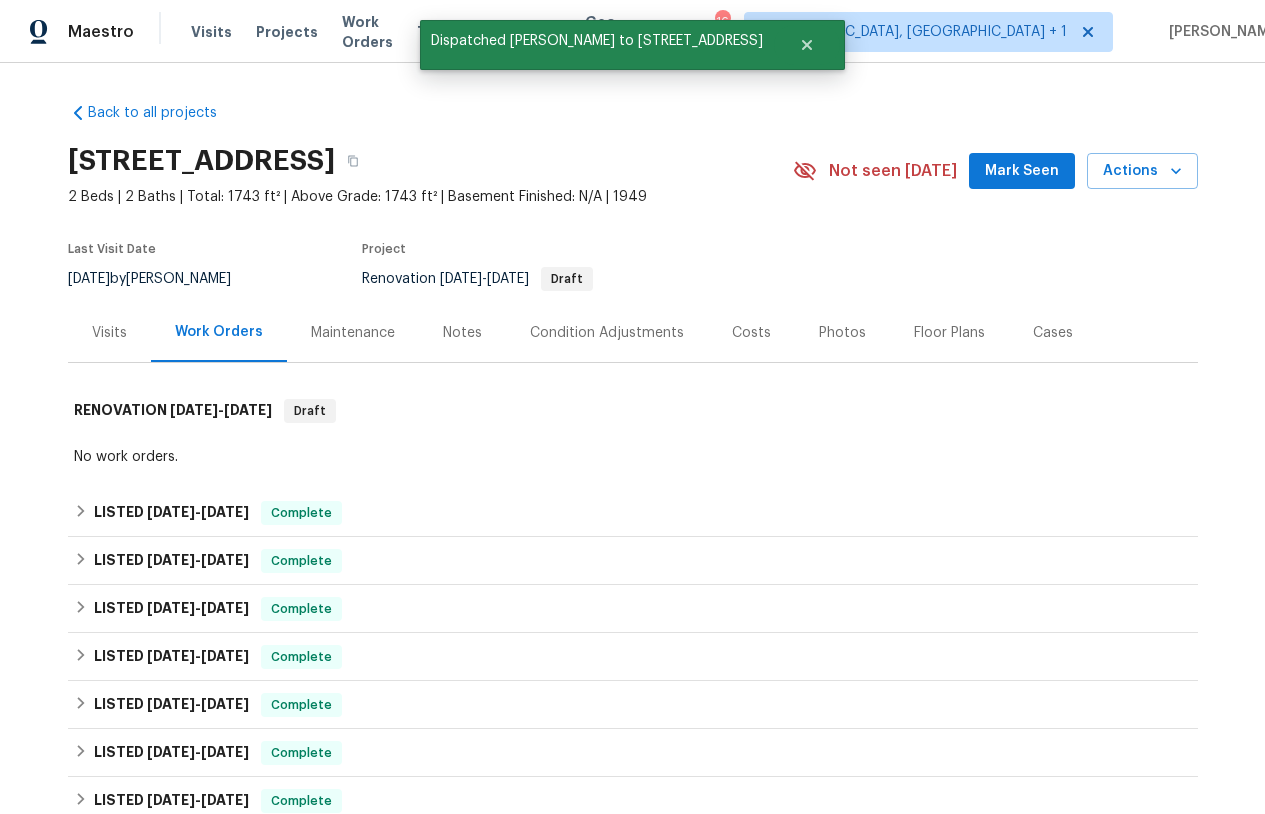 click on "Notes" at bounding box center [462, 332] 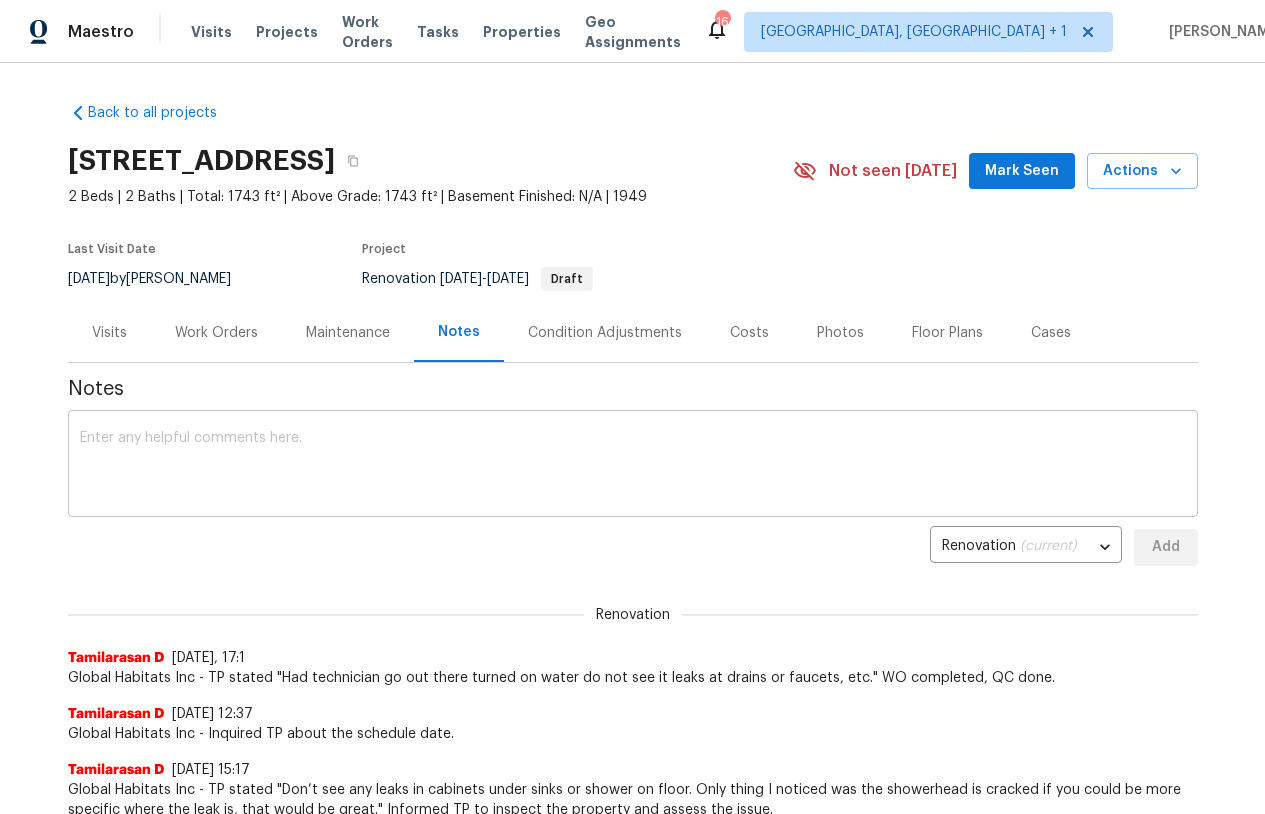click at bounding box center [633, 466] 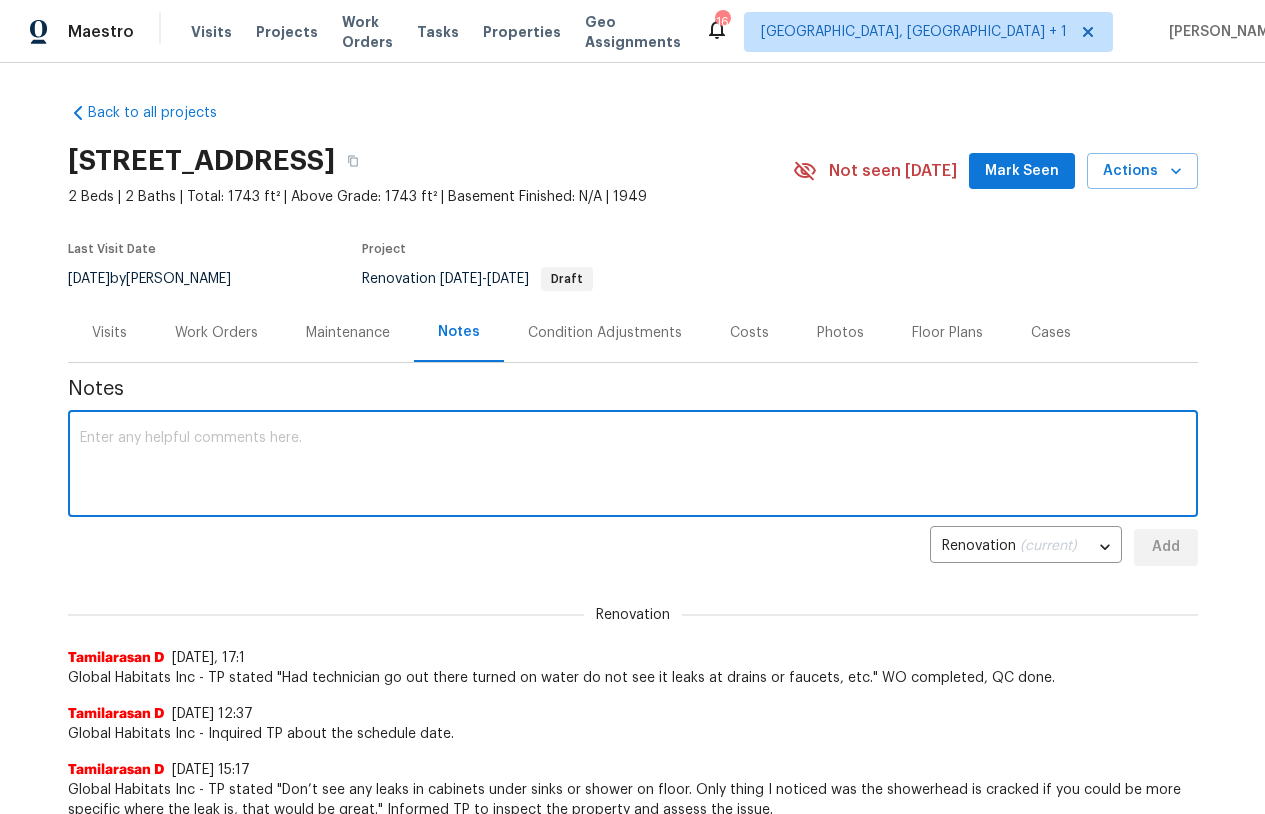 paste on "https://opendoor.slack.com/archives/C02Q713RJKA/p1753026150775529" 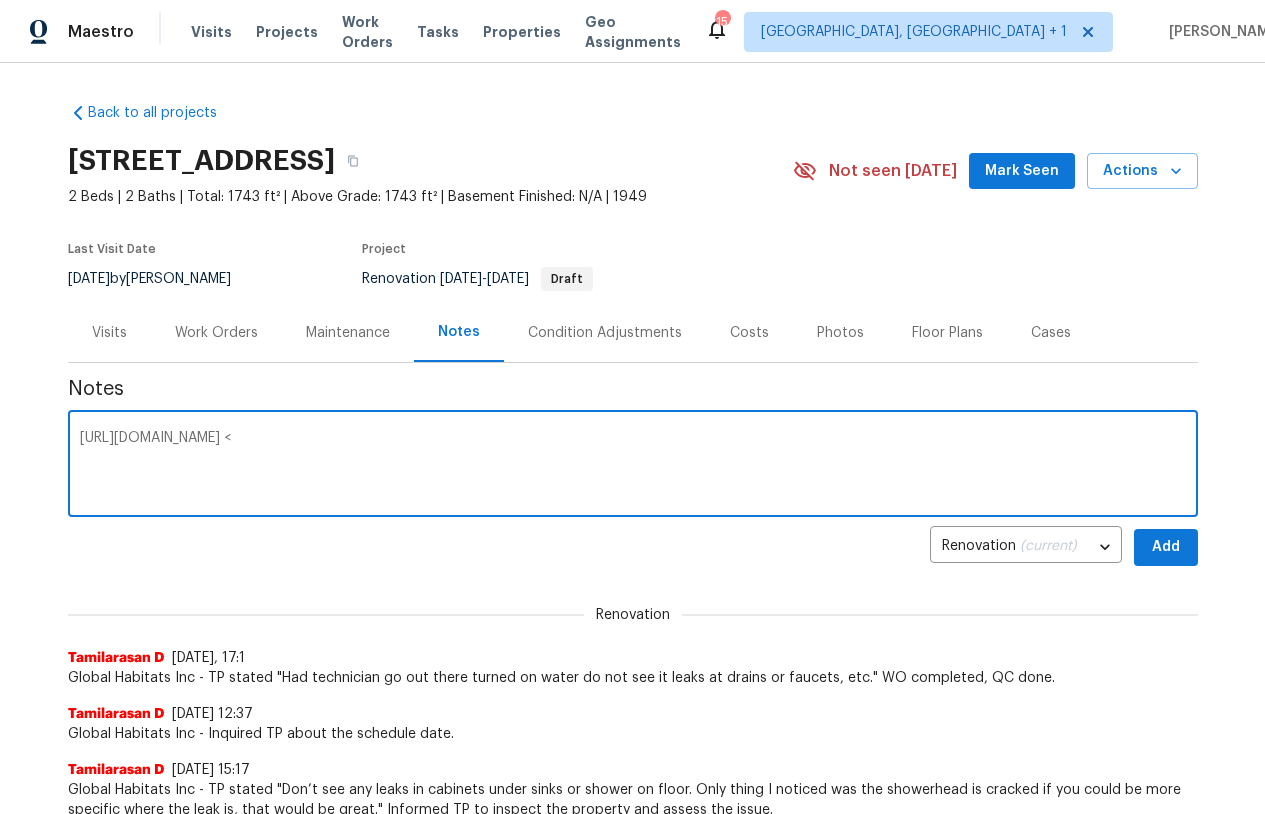 type on "https://opendoor.slack.com/archives/C02Q713RJKA/p1753026150775529 <-" 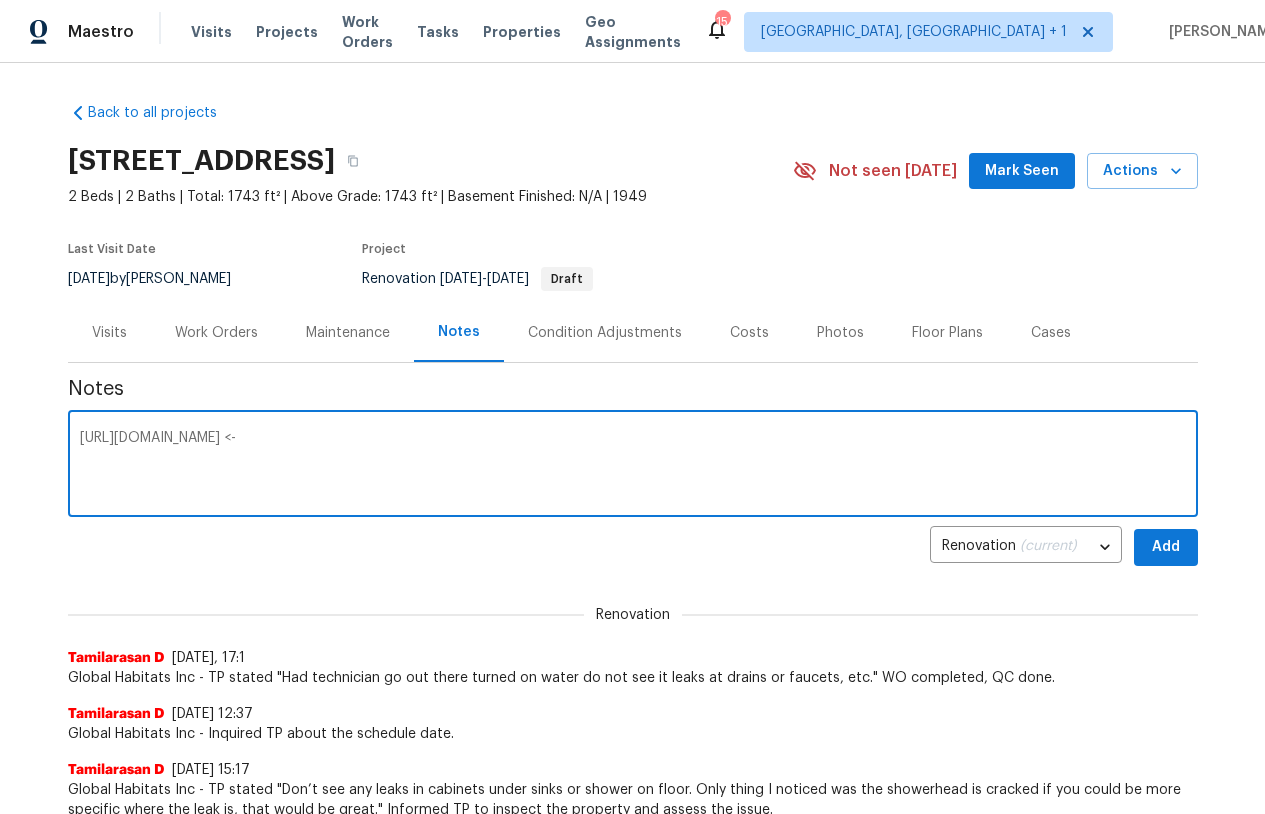 drag, startPoint x: 609, startPoint y: 451, endPoint x: 24, endPoint y: 425, distance: 585.5775 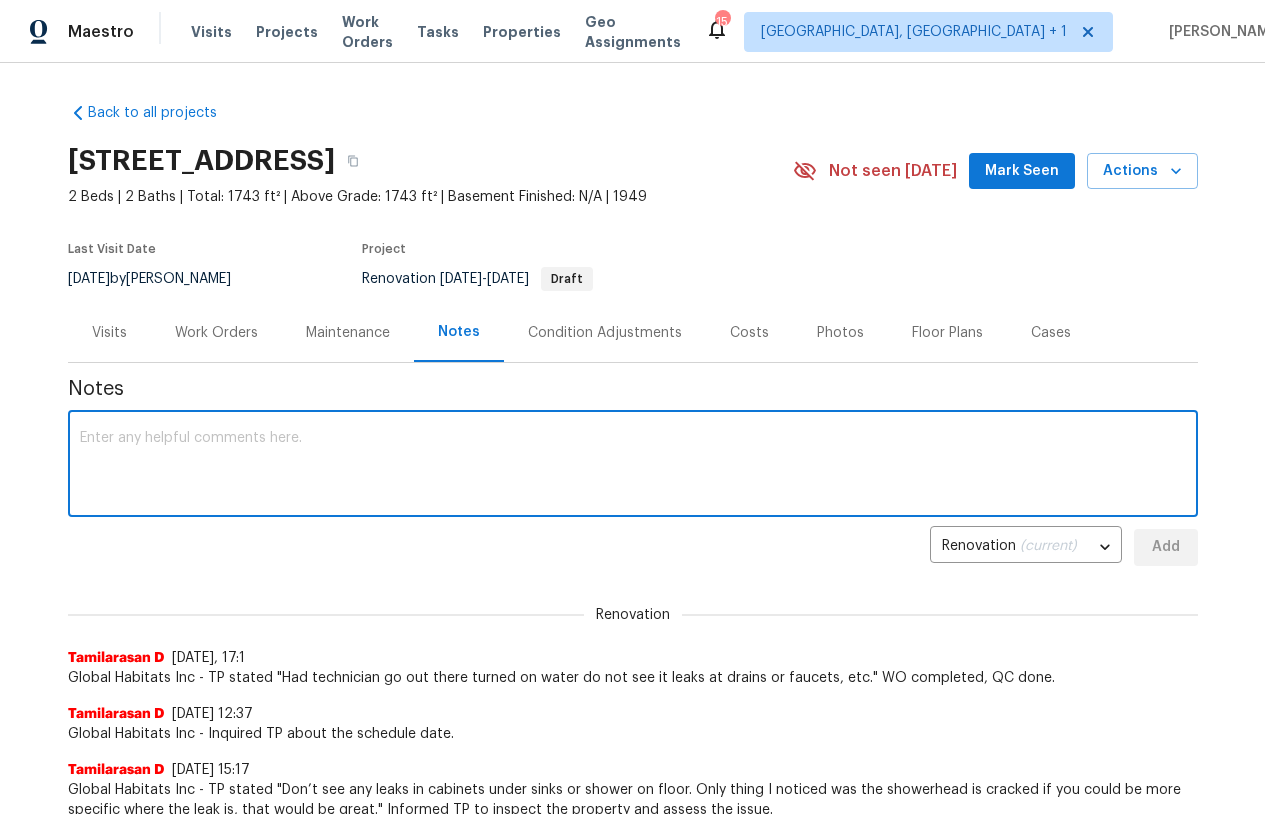 paste on "https://opendoor.slack.com/archives/C02Q713RJKA/p1753026150775529" 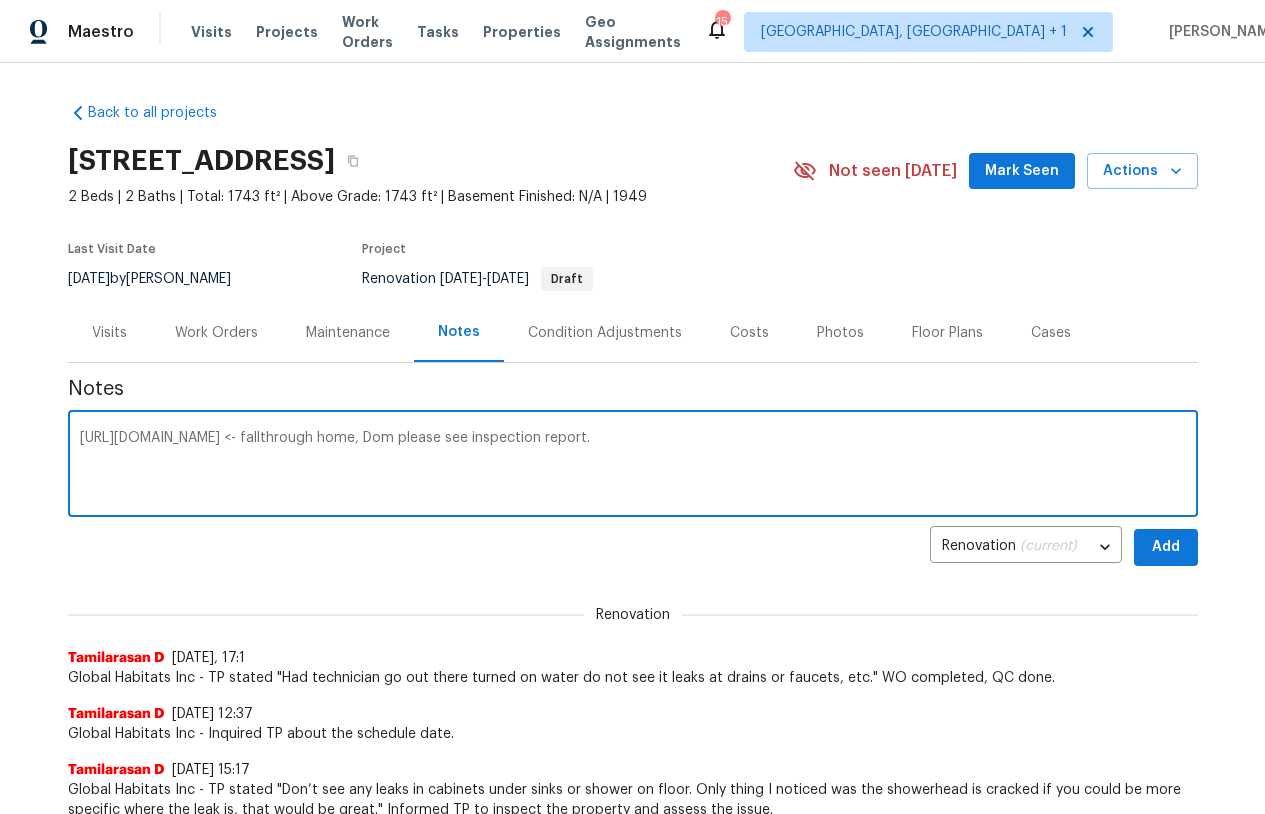 type on "https://opendoor.slack.com/archives/C02Q713RJKA/p1753026150775529 <- fallthrough home, Dom please see inspection report." 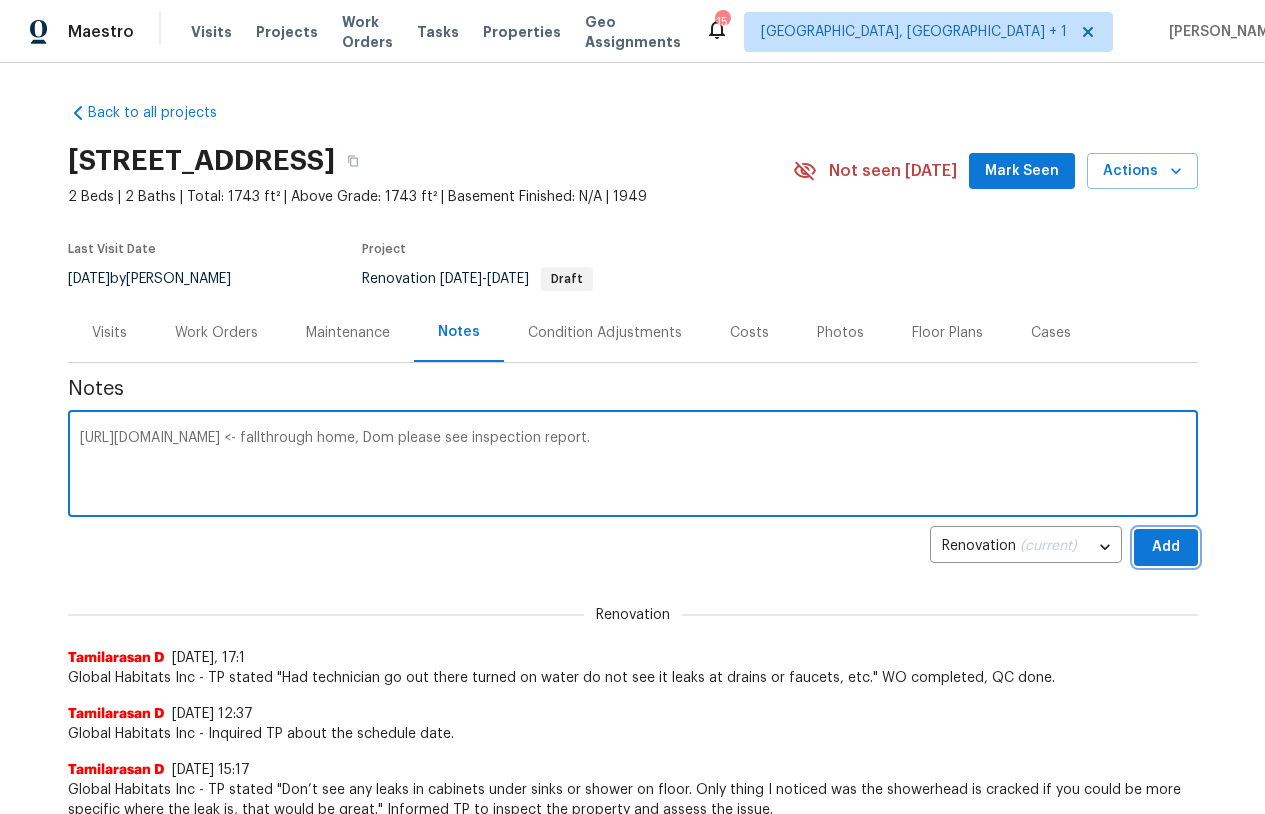 click on "Add" at bounding box center [1166, 547] 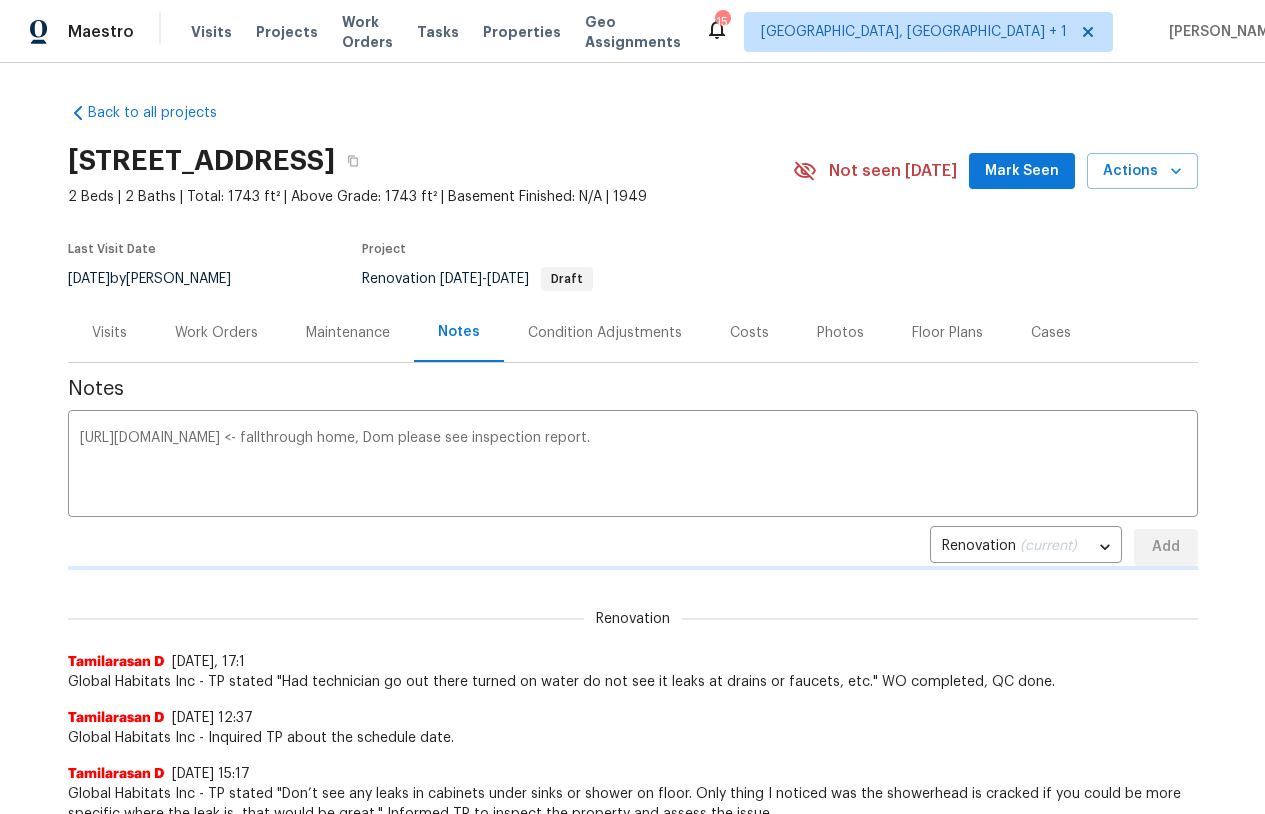 type 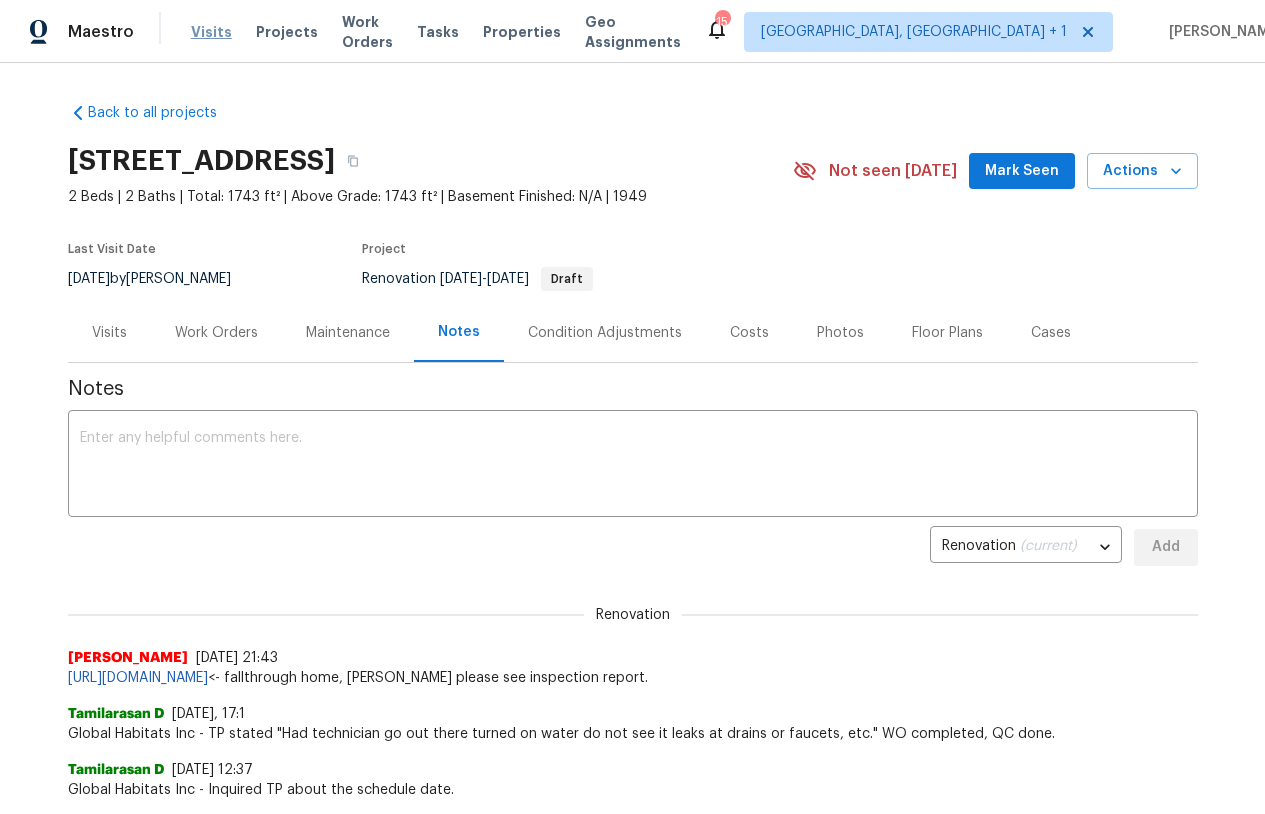 click on "Visits" at bounding box center [211, 32] 